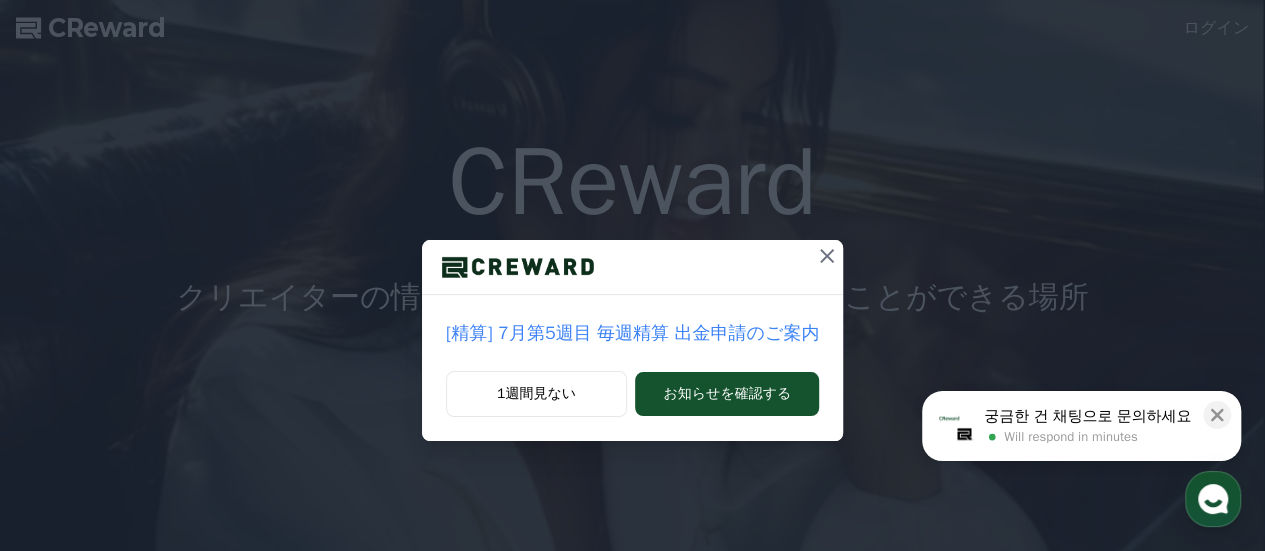 scroll, scrollTop: 0, scrollLeft: 0, axis: both 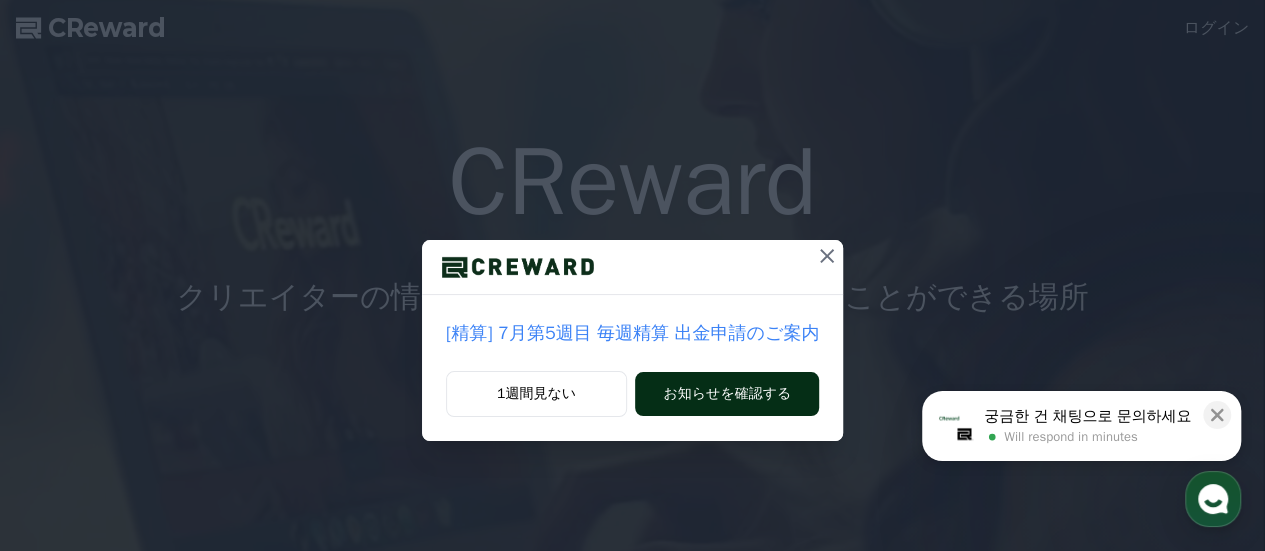 click on "お知らせを確認する" at bounding box center (727, 394) 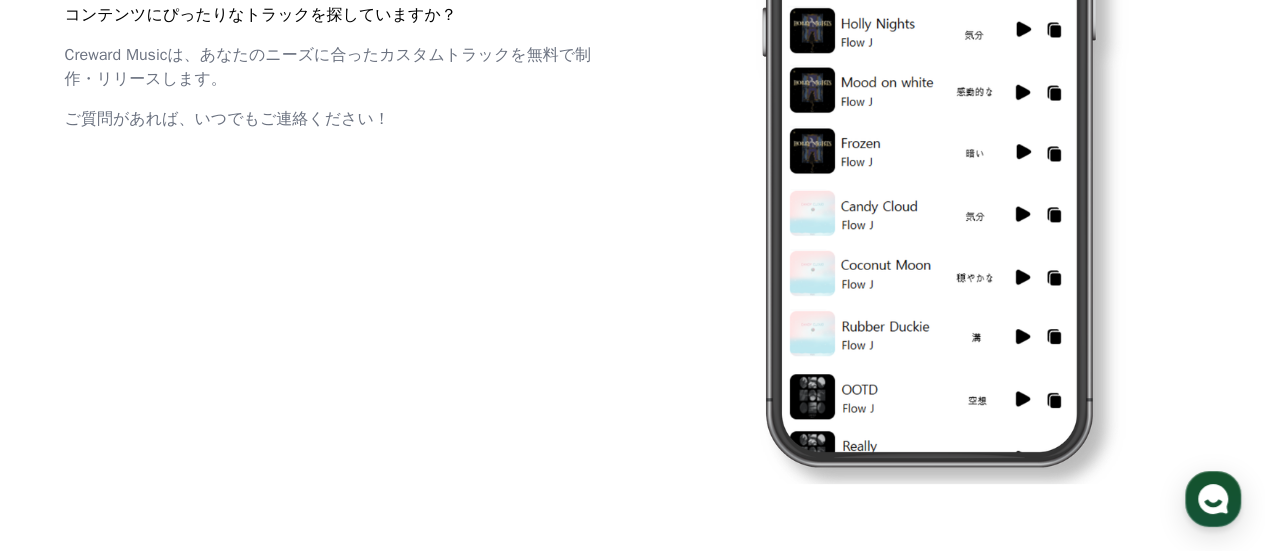 scroll, scrollTop: 4300, scrollLeft: 0, axis: vertical 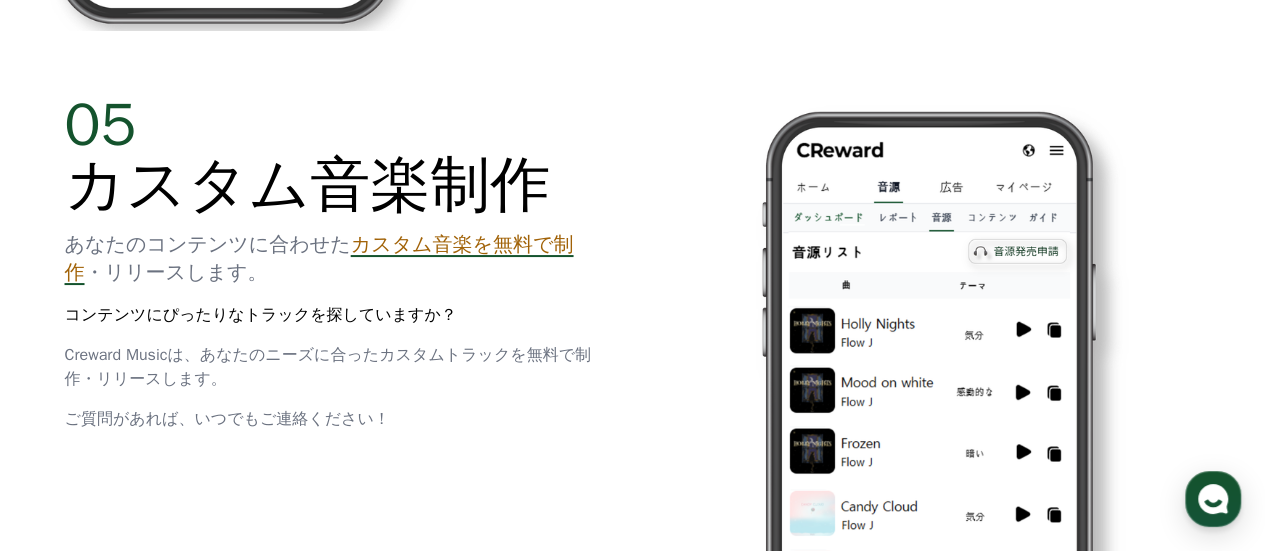 click on "カスタム音楽を無料で制作" at bounding box center (319, 258) 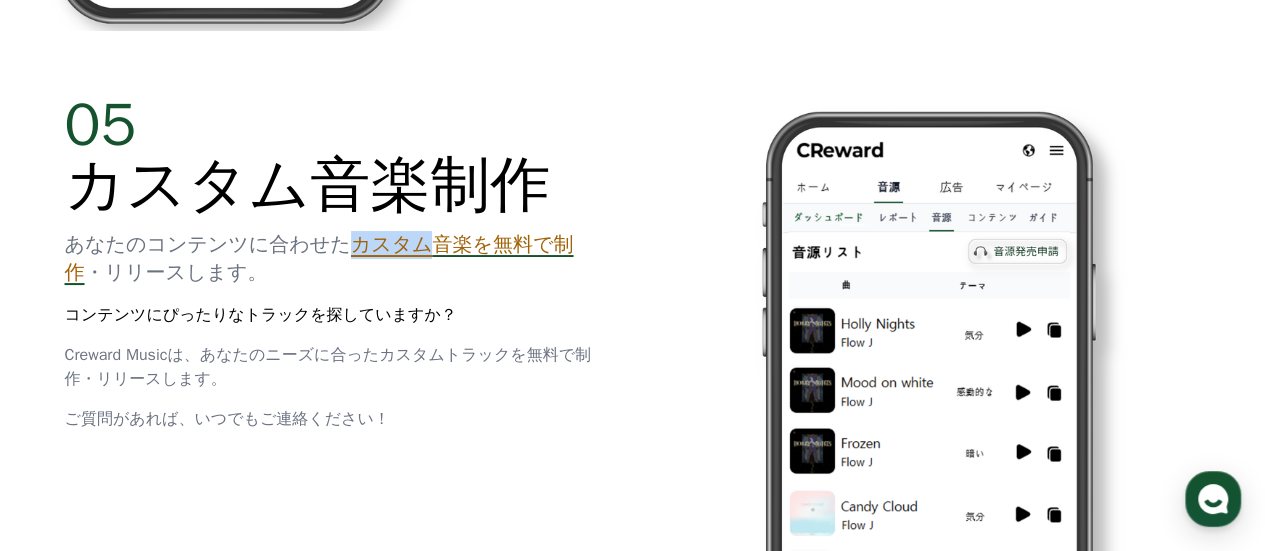 drag, startPoint x: 292, startPoint y: 251, endPoint x: 372, endPoint y: 253, distance: 80.024994 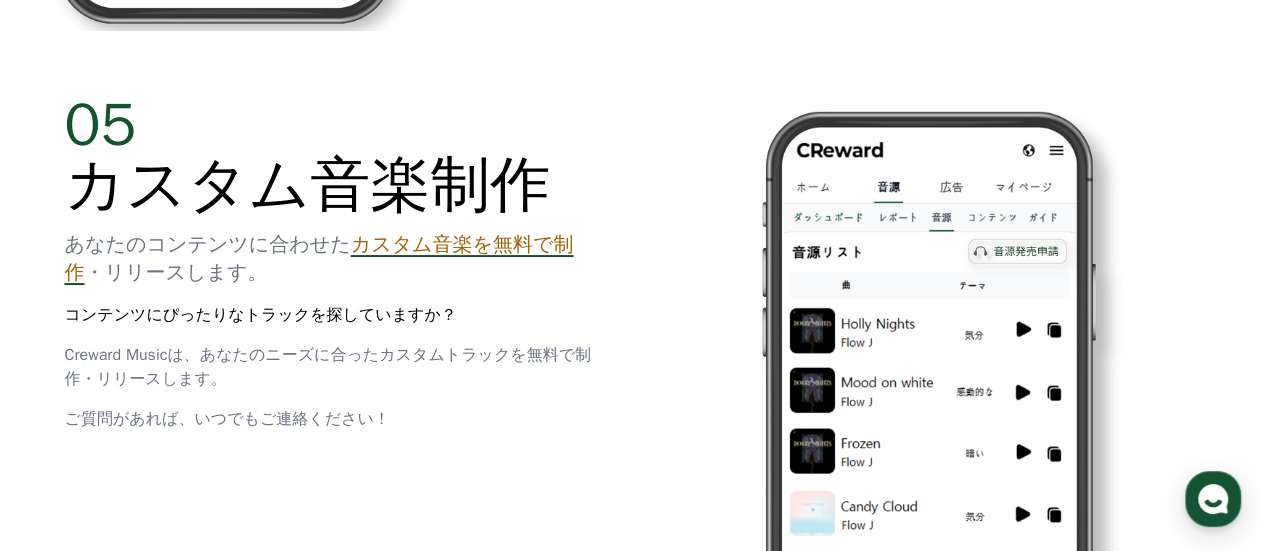 click on "あなたのコンテンツに合わせた カスタム音楽を無料で制作 ・リリースします。" at bounding box center (337, 259) 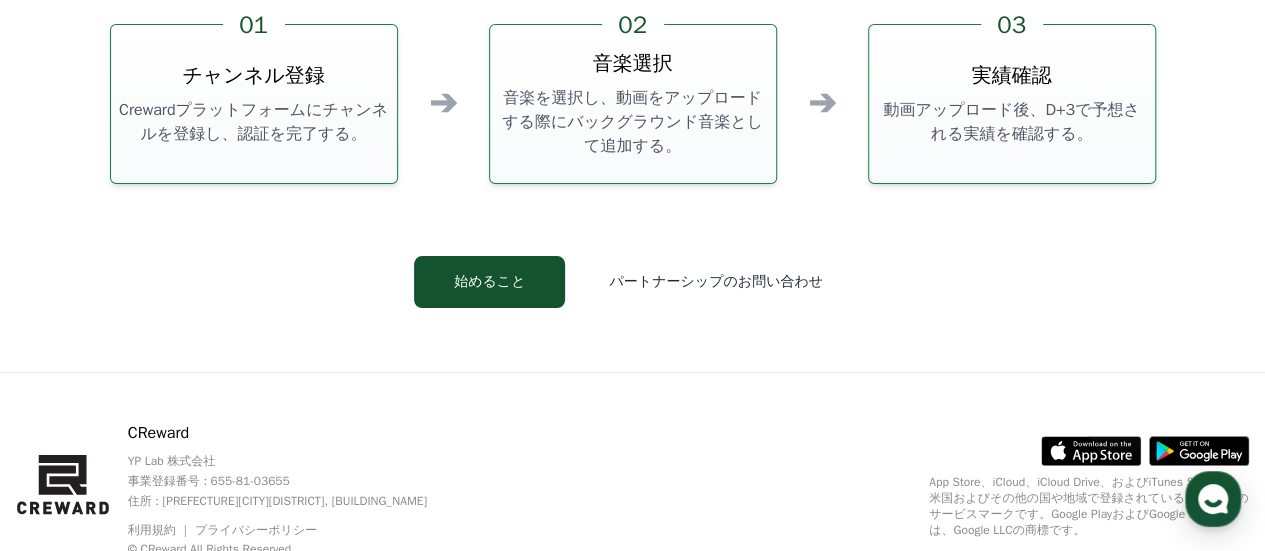 scroll, scrollTop: 5318, scrollLeft: 0, axis: vertical 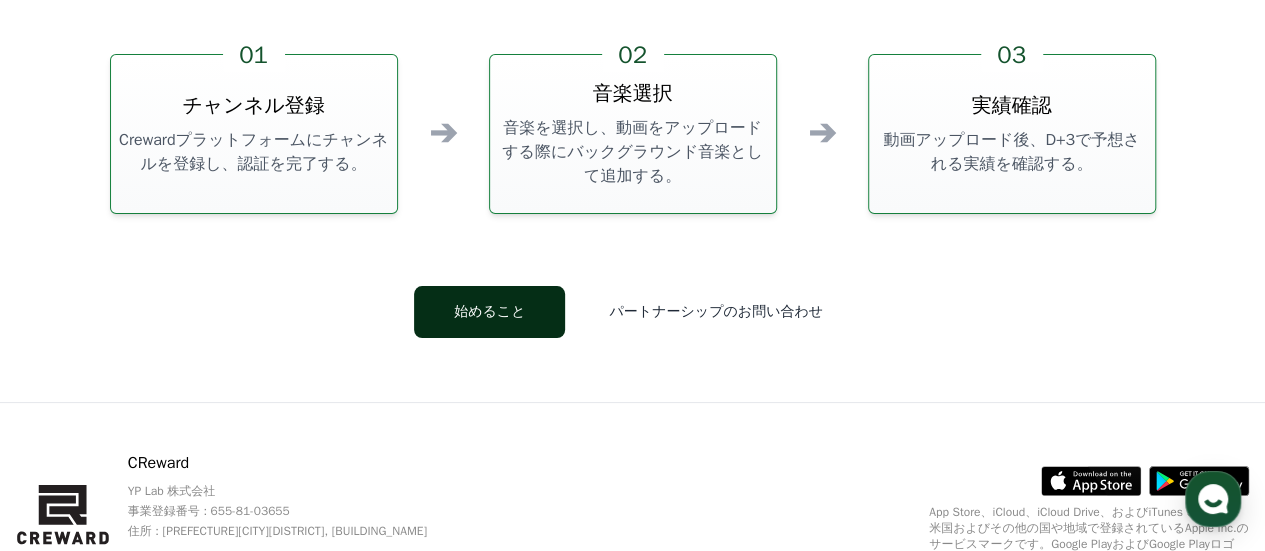 click on "始めること" at bounding box center (489, 312) 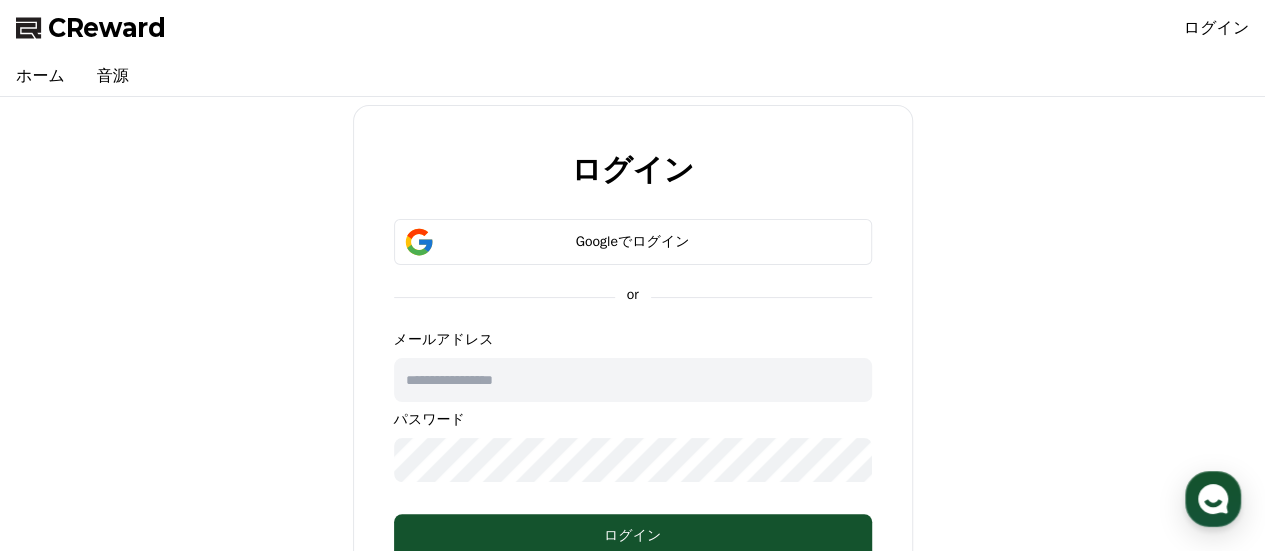 scroll, scrollTop: 100, scrollLeft: 0, axis: vertical 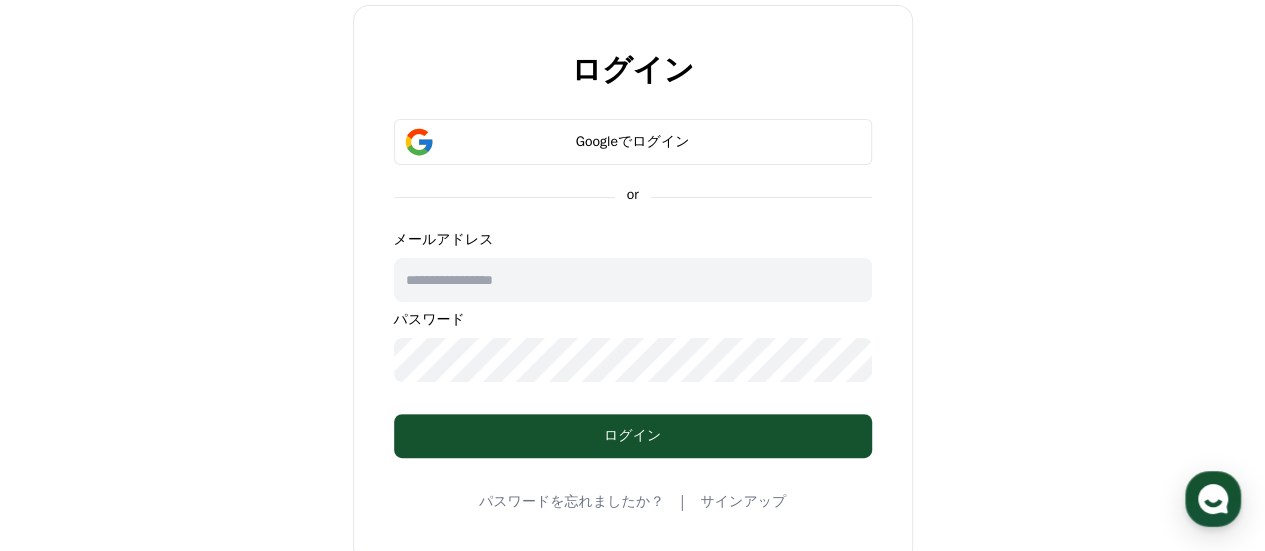 click at bounding box center [633, 280] 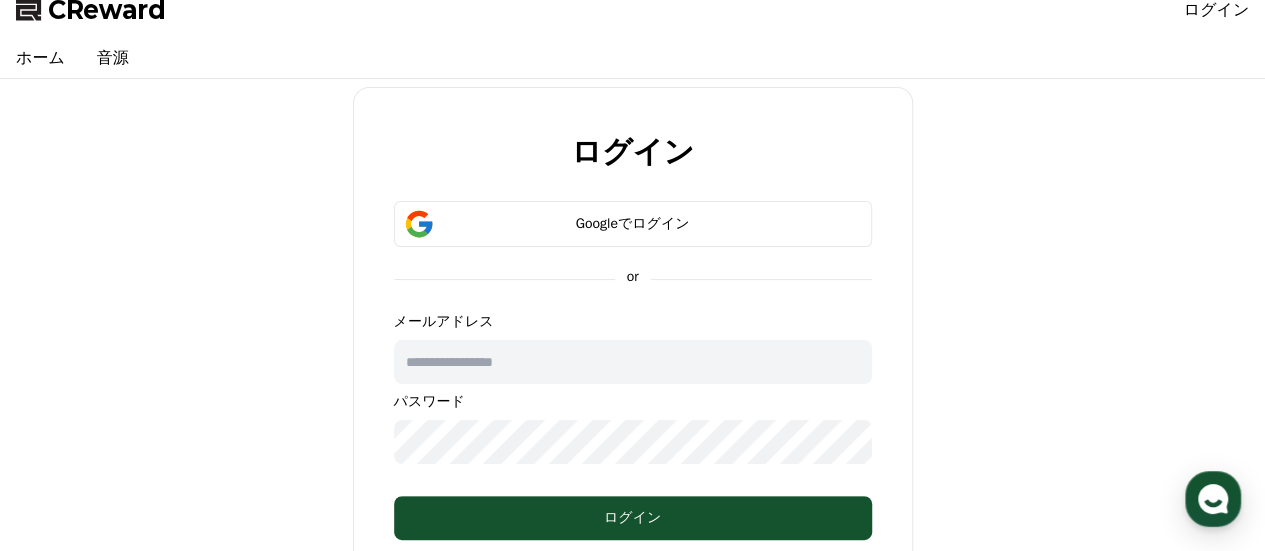 scroll, scrollTop: 0, scrollLeft: 0, axis: both 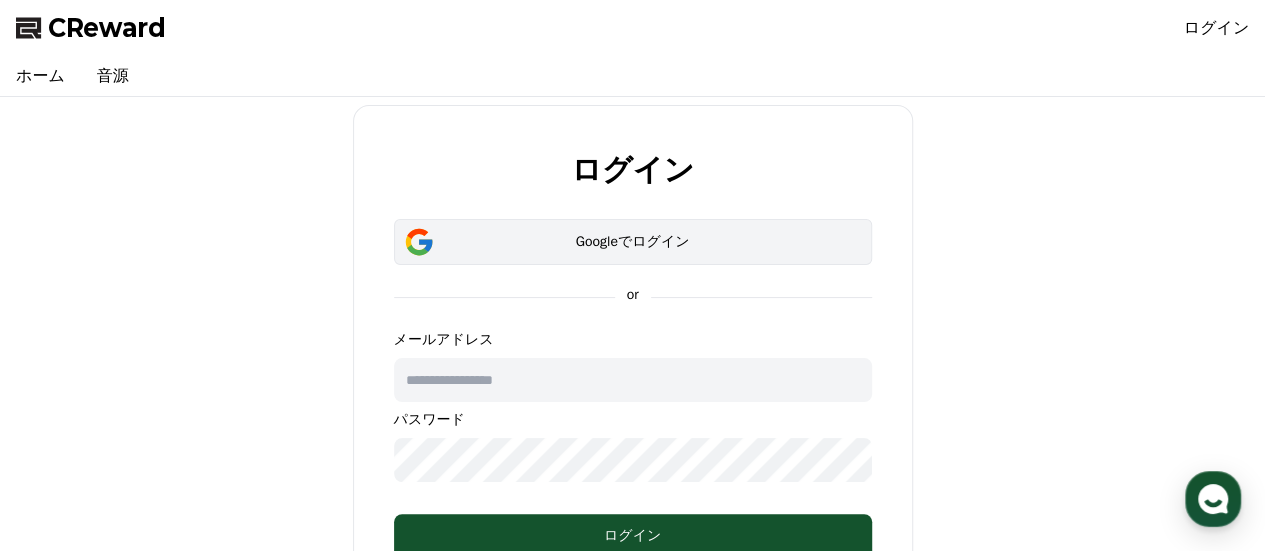click on "Googleでログイン" at bounding box center (633, 242) 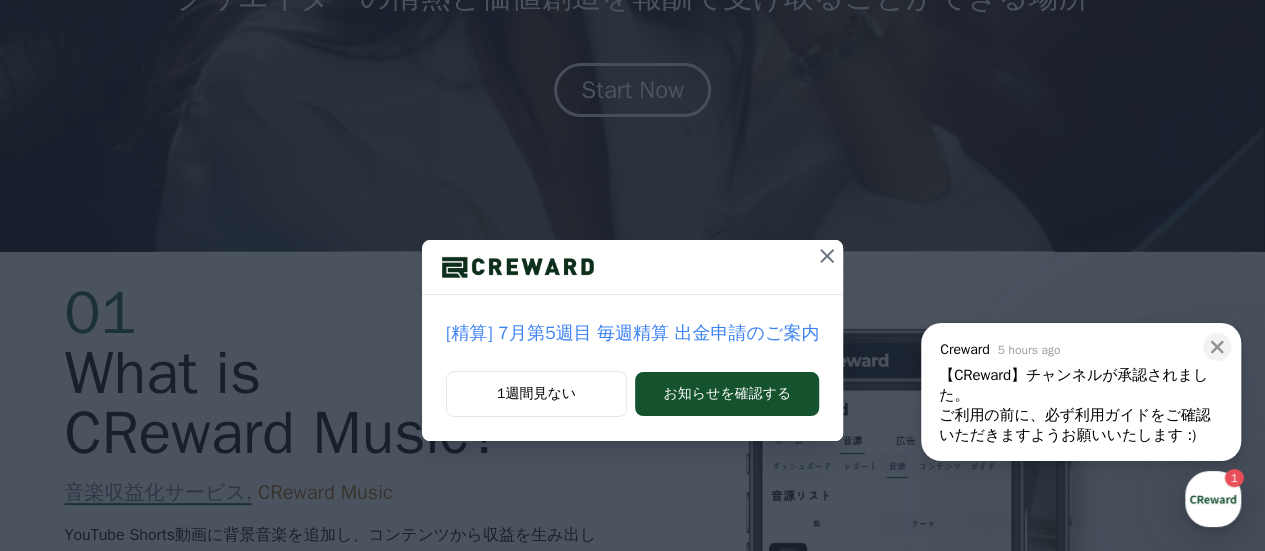 scroll, scrollTop: 400, scrollLeft: 0, axis: vertical 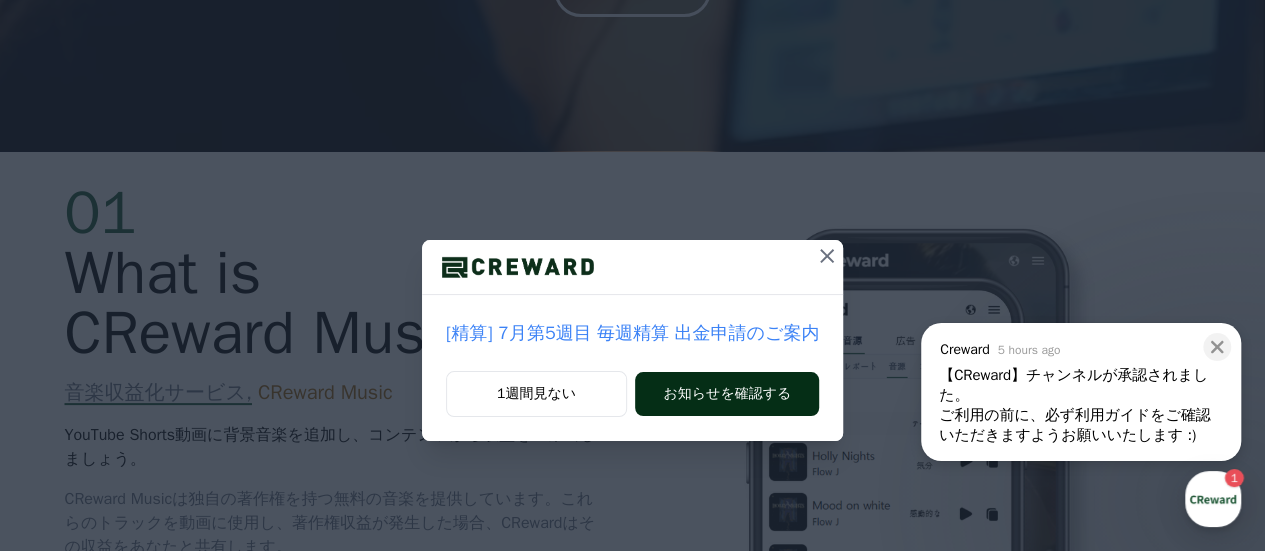 click on "お知らせを確認する" at bounding box center [727, 394] 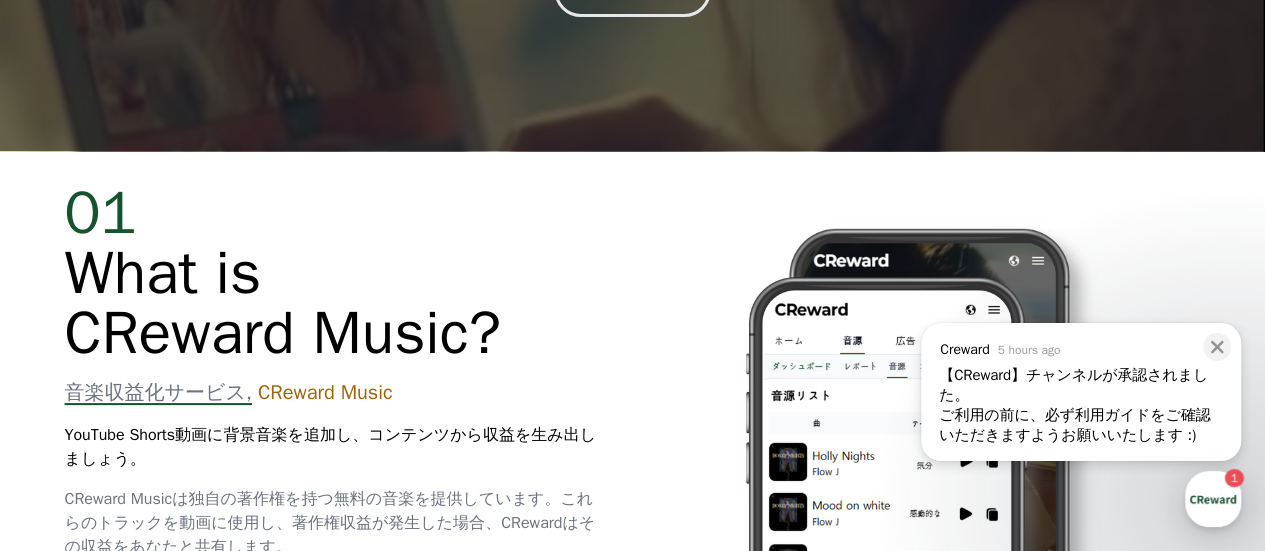click at bounding box center [886, 553] 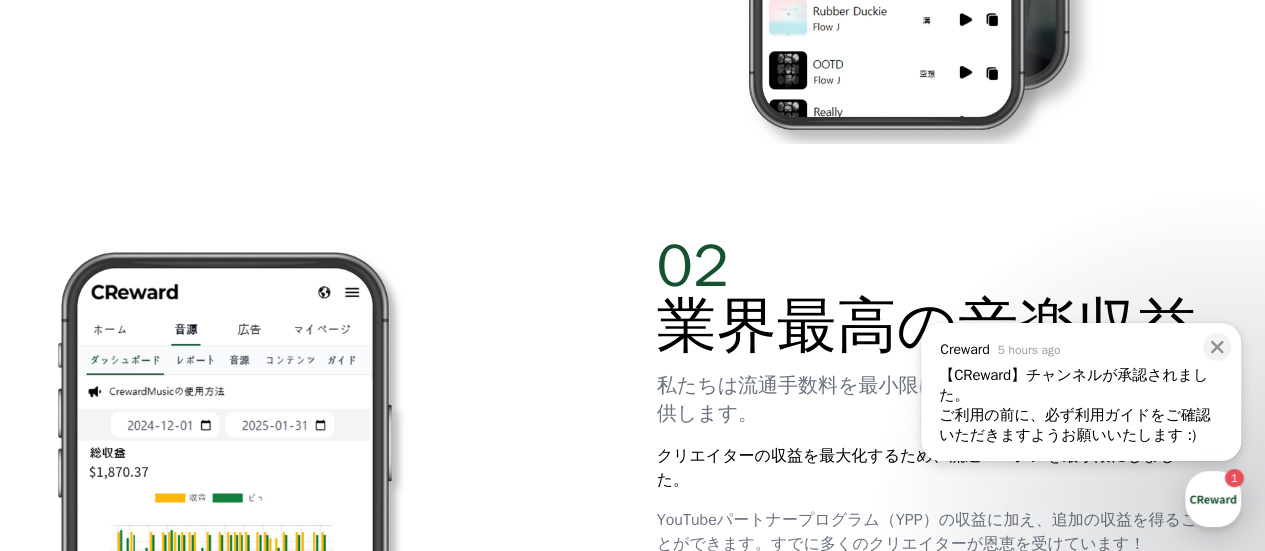 scroll, scrollTop: 1400, scrollLeft: 0, axis: vertical 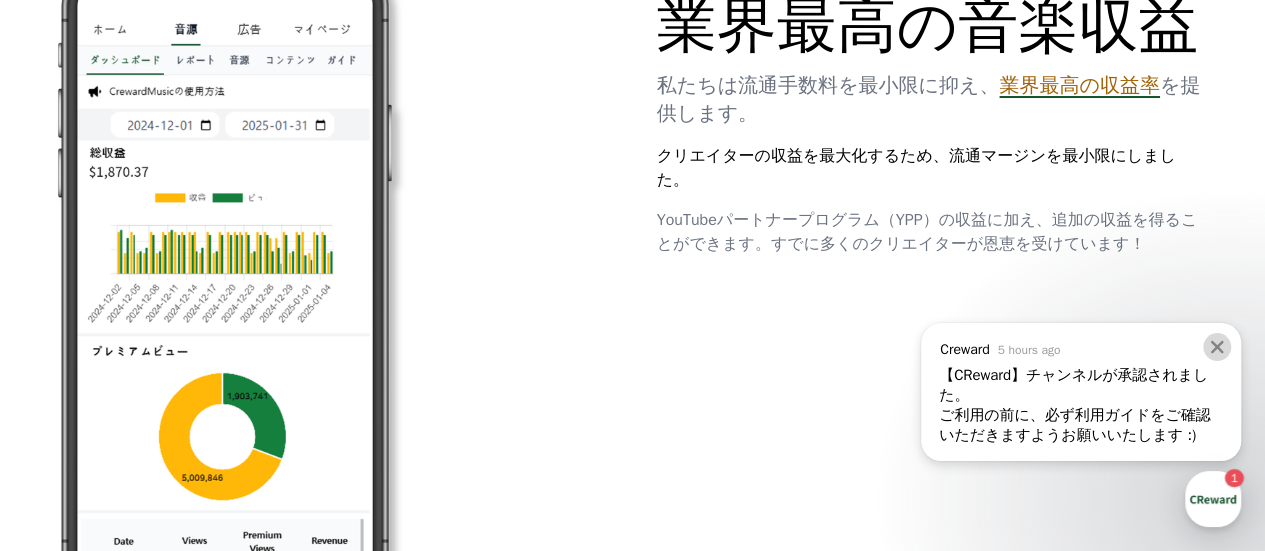 click 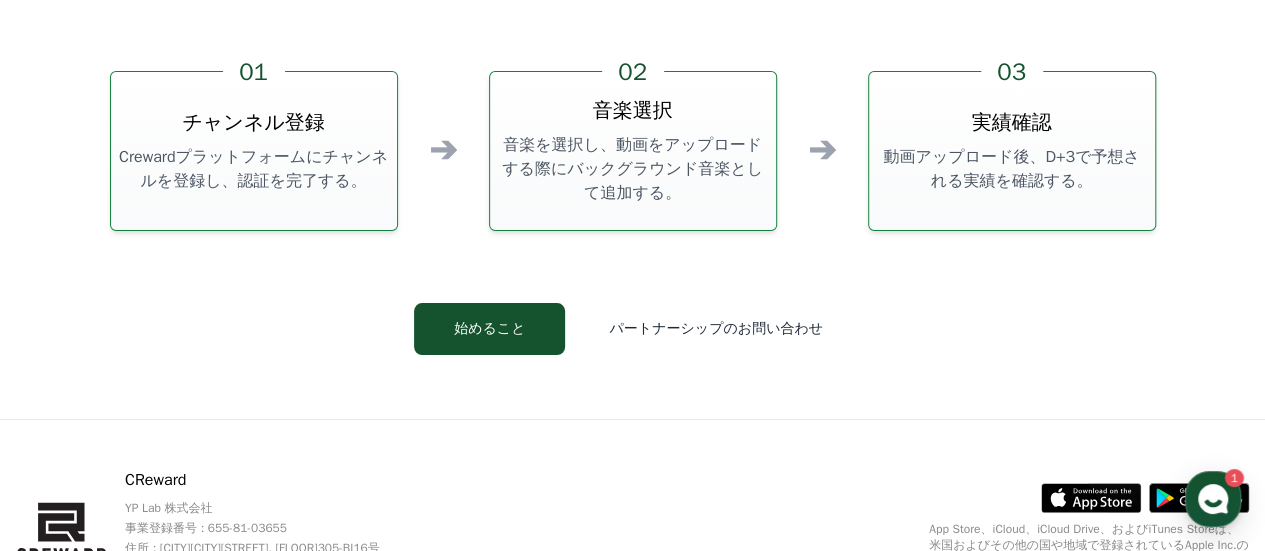 scroll, scrollTop: 5418, scrollLeft: 0, axis: vertical 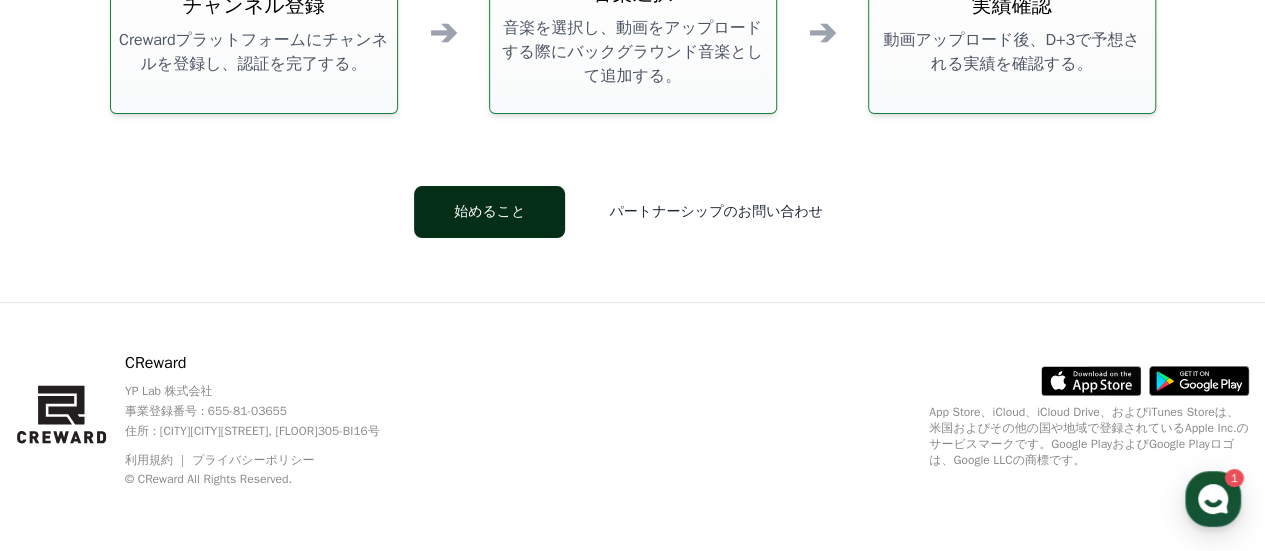 click on "始めること" at bounding box center [489, 212] 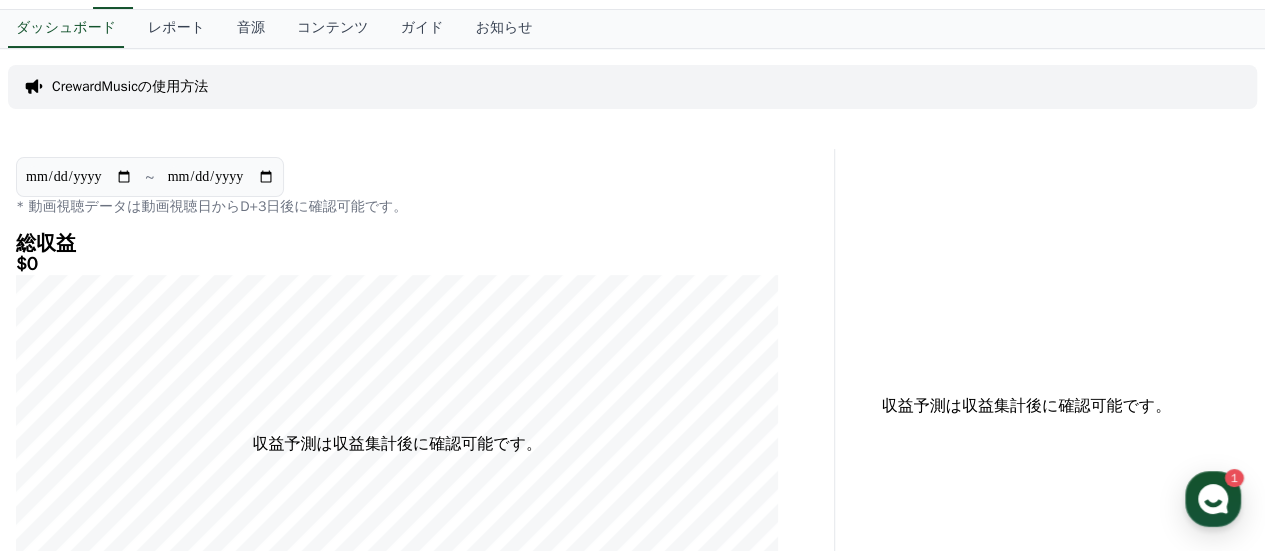 scroll, scrollTop: 0, scrollLeft: 0, axis: both 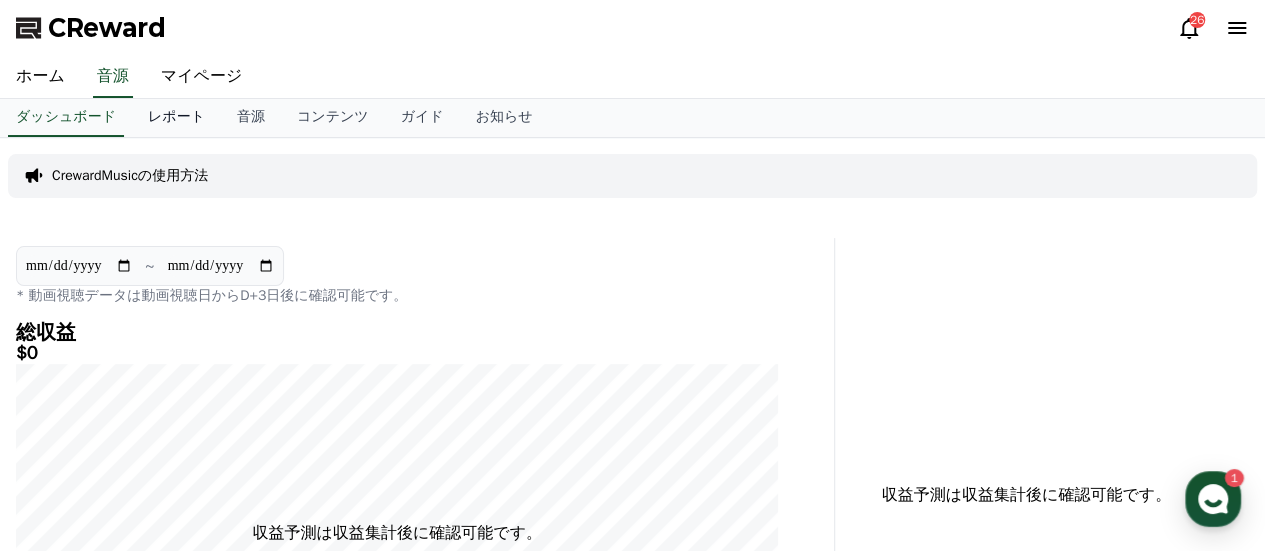click on "レポート" at bounding box center [176, 118] 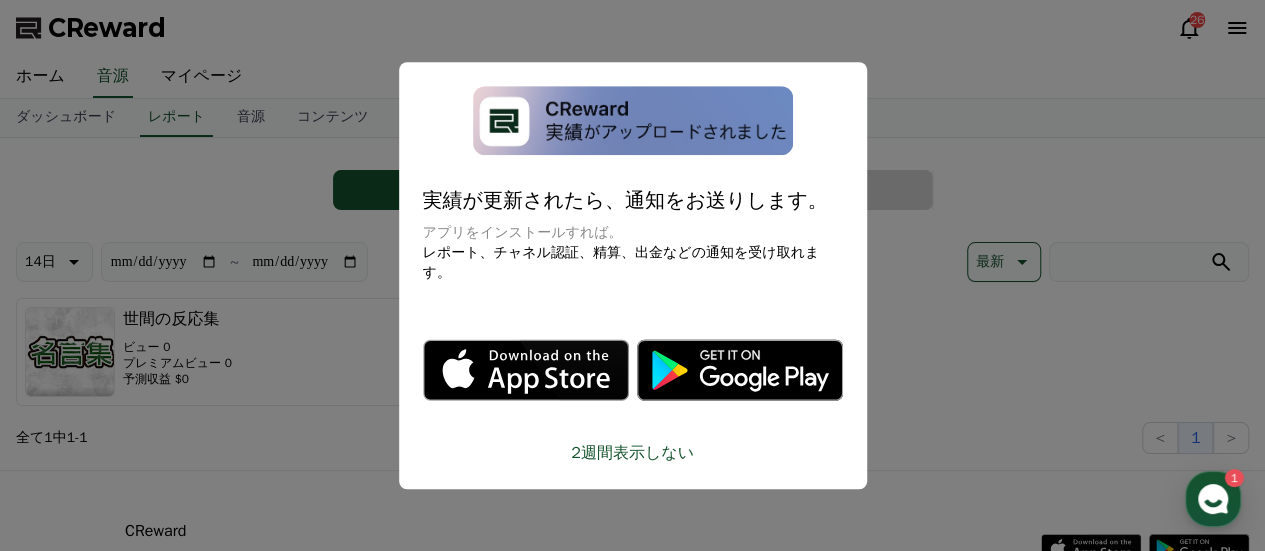 scroll, scrollTop: 0, scrollLeft: 0, axis: both 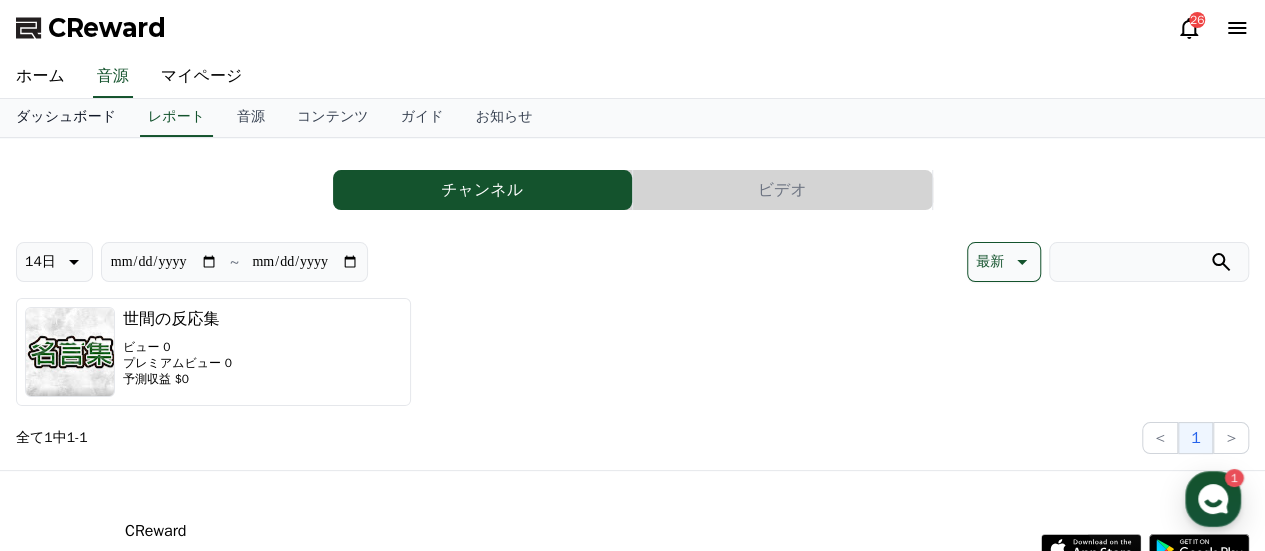 click on "ダッシュボード" at bounding box center (66, 118) 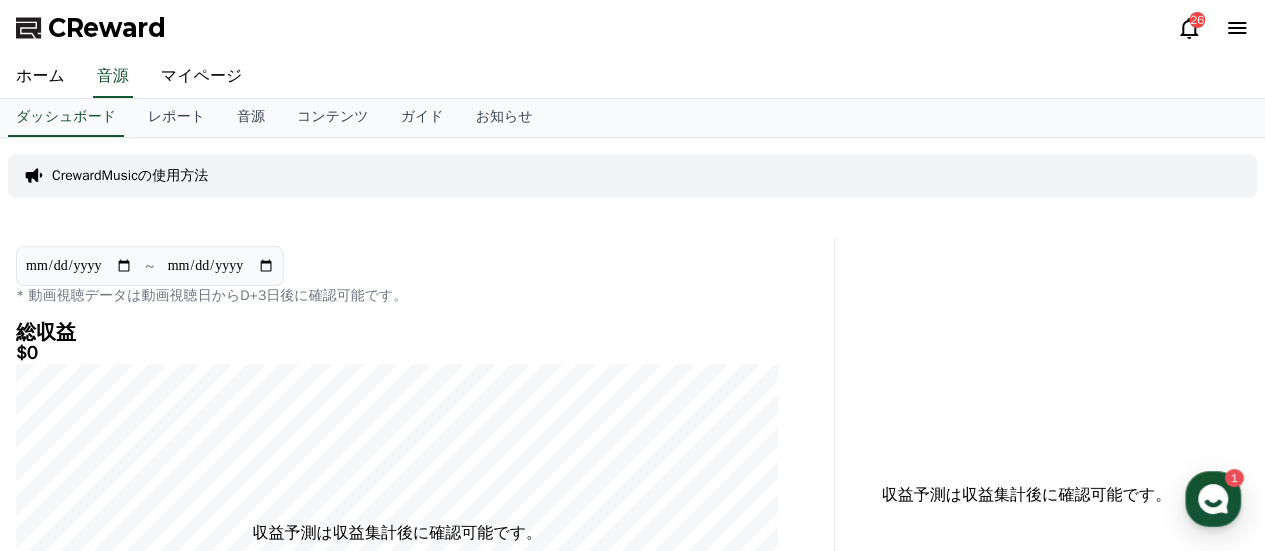 scroll, scrollTop: 0, scrollLeft: 0, axis: both 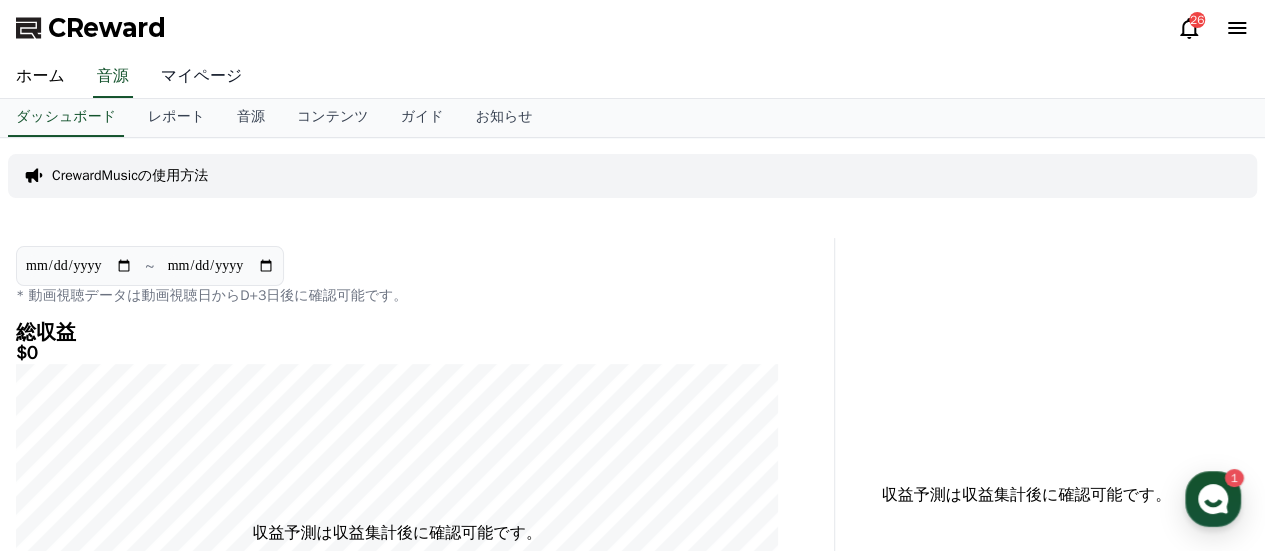 click on "マイページ" at bounding box center (202, 77) 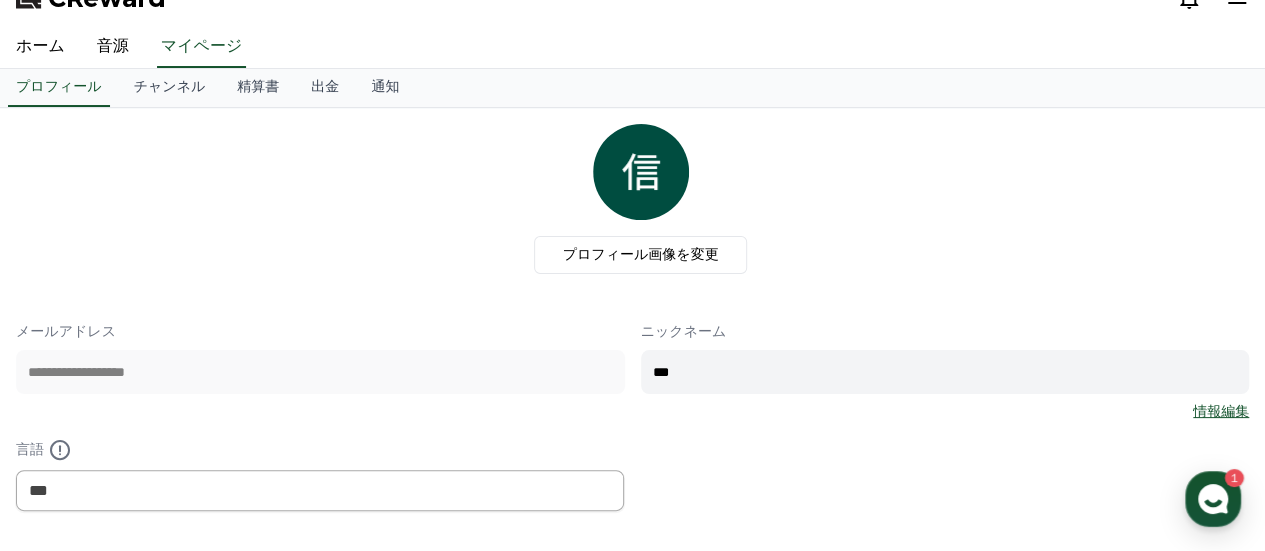 scroll, scrollTop: 0, scrollLeft: 0, axis: both 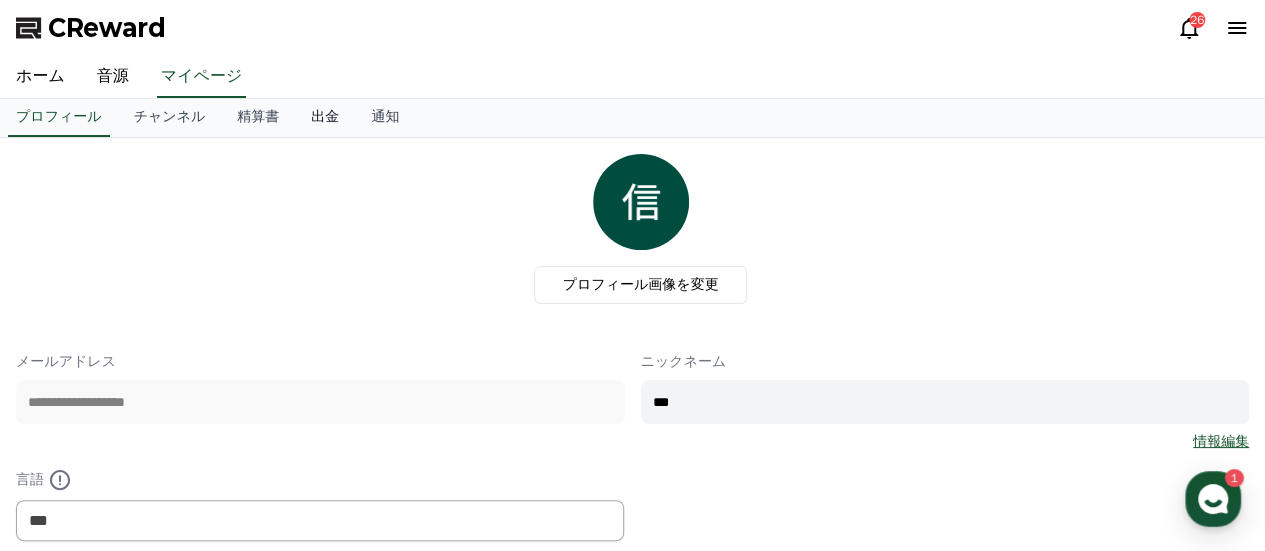 click on "出金" at bounding box center [325, 118] 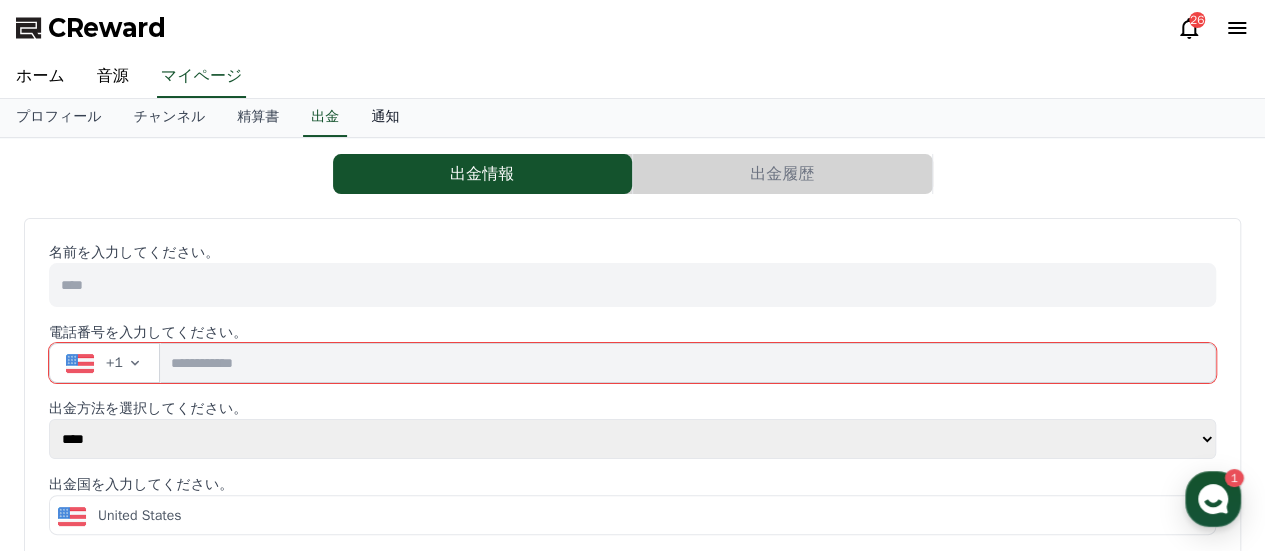 scroll, scrollTop: 0, scrollLeft: 0, axis: both 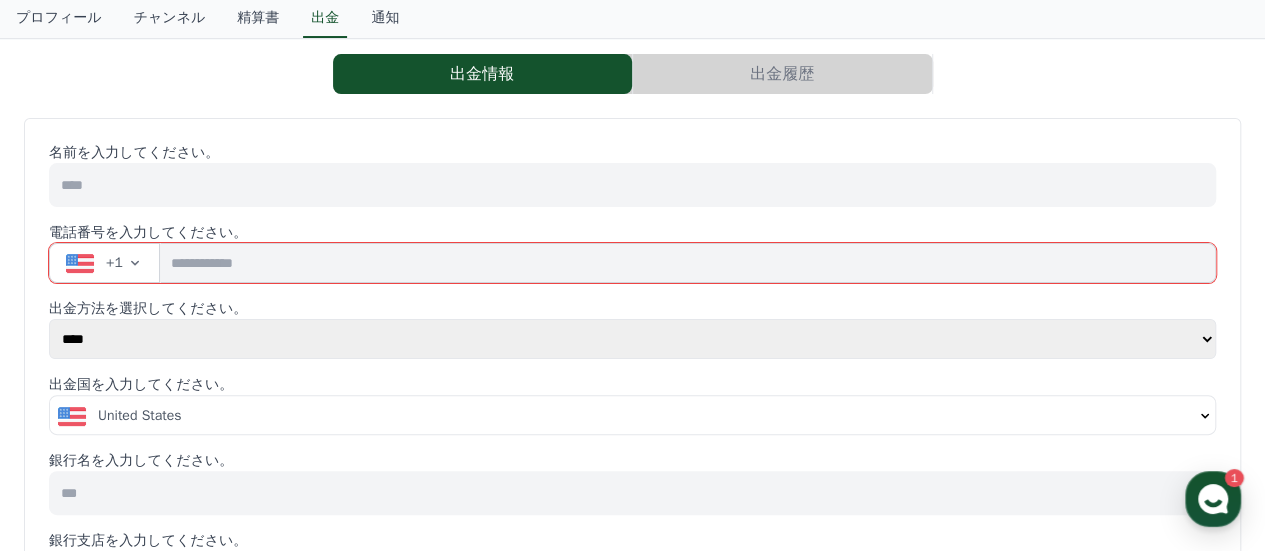 click on "+1" at bounding box center [104, 263] 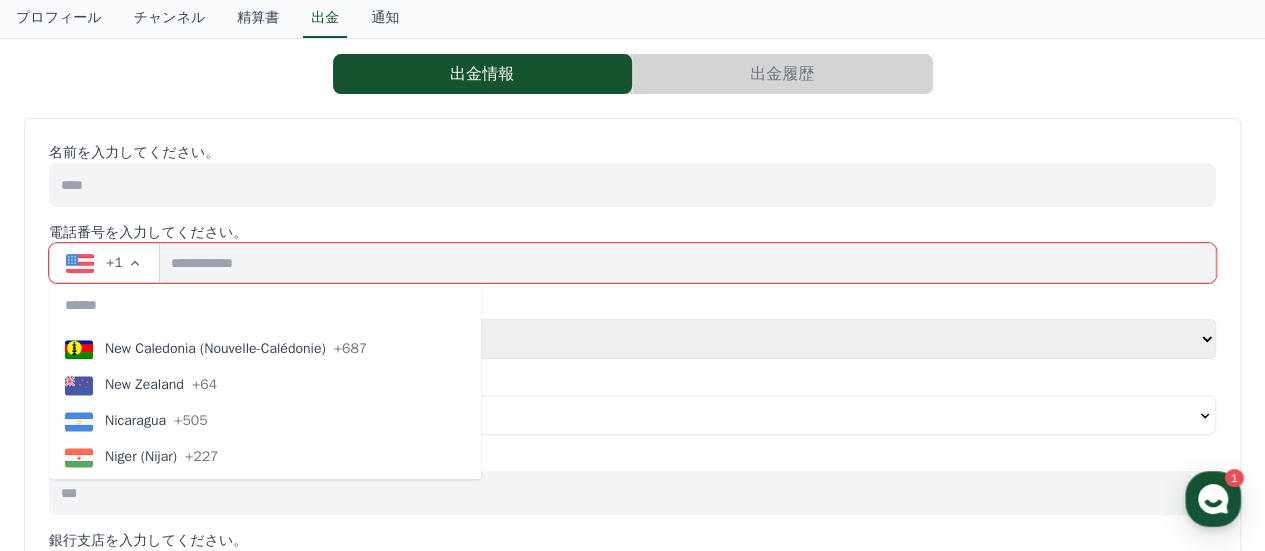 click on "名前を入力してください。       電話番号を入力してください。     +1         Afghanistan (‫افغانستان‬‎)   +93   Åland Islands   +358   Albania (Shqipëri)   +355   Algeria (‫الجزائر‬‎)   +213   American Samoa   +1   Andorra   +376   Angola   +244   Anguilla   +1   Antigua and Barbuda   +1   Argentina   +54   Armenia (Հայաստան)   +374   Aruba   +297   Ascension Island   +247   Australia   +61   Austria (Österreich)   +43   Azerbaijan (Azərbaycan)   +994   Bahamas   +1   Bahrain (‫البحرين‬‎)   +973   Bangladesh (বাংলাদেশ)   +880   Barbados   +1   Belarus (Беларусь)   +375   Belgium (België)   +32   Belize   +501   Benin (Bénin)   +229   Bermuda   +1   Bhutan (འབྲུག)   +975   Bolivia   +591   Bosnia and Herzegovina (Босна и Херцеговина)   +387   Botswana   +267   Brazil (Brasil)   +55   British Indian Ocean Territory   +246   British Virgin Islands   +1   Brunei   +673     +359" at bounding box center [632, 826] 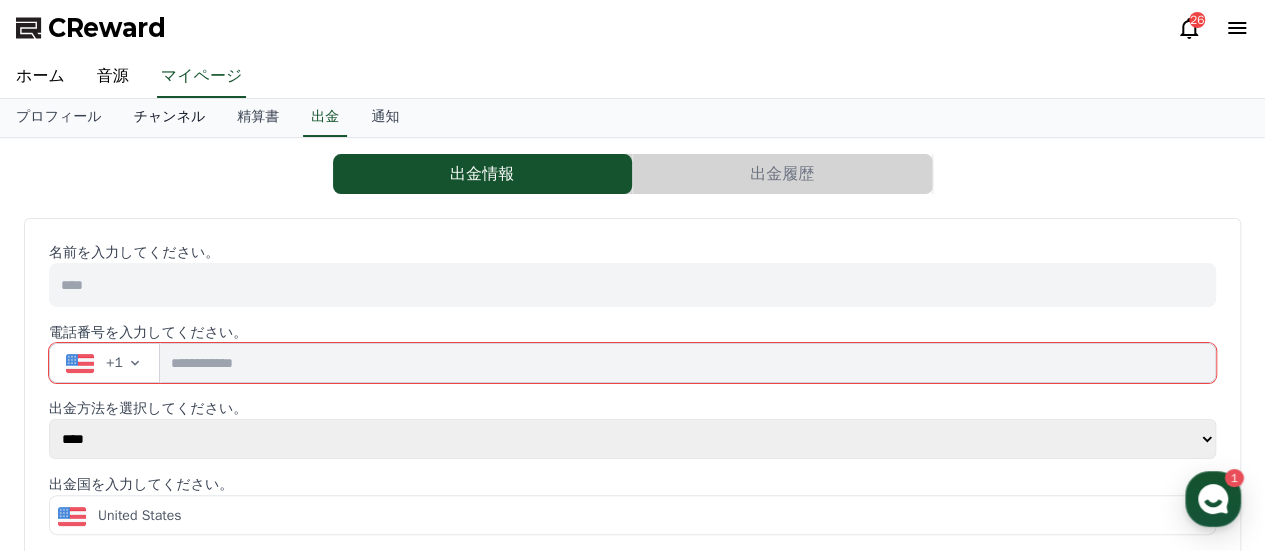 click on "チャンネル" at bounding box center (170, 118) 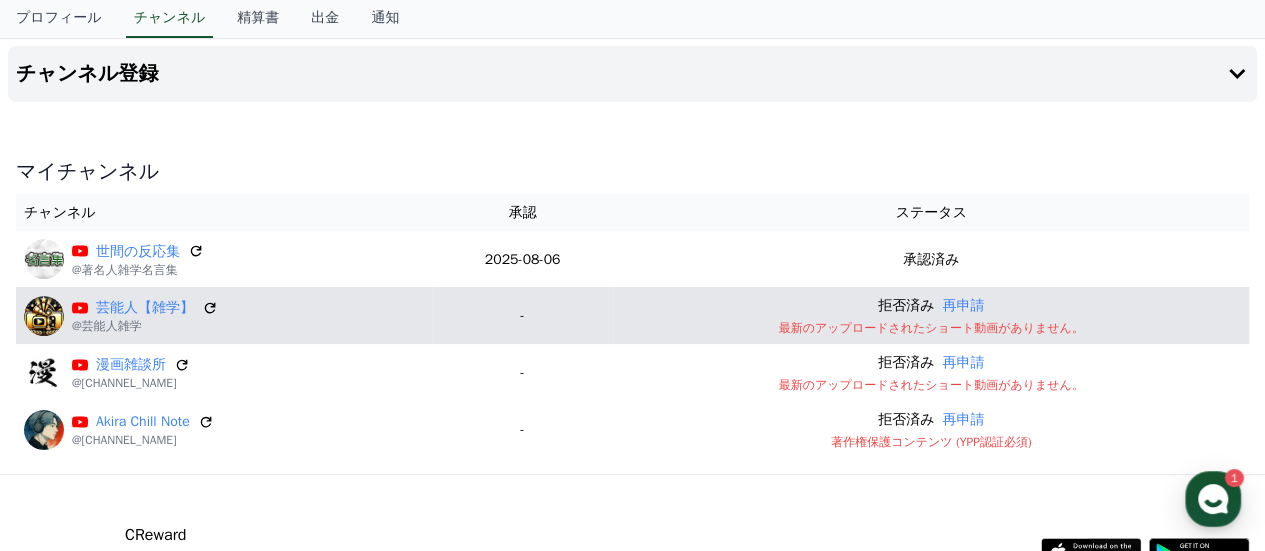 click on "拒否済み   再申請" at bounding box center (931, 305) 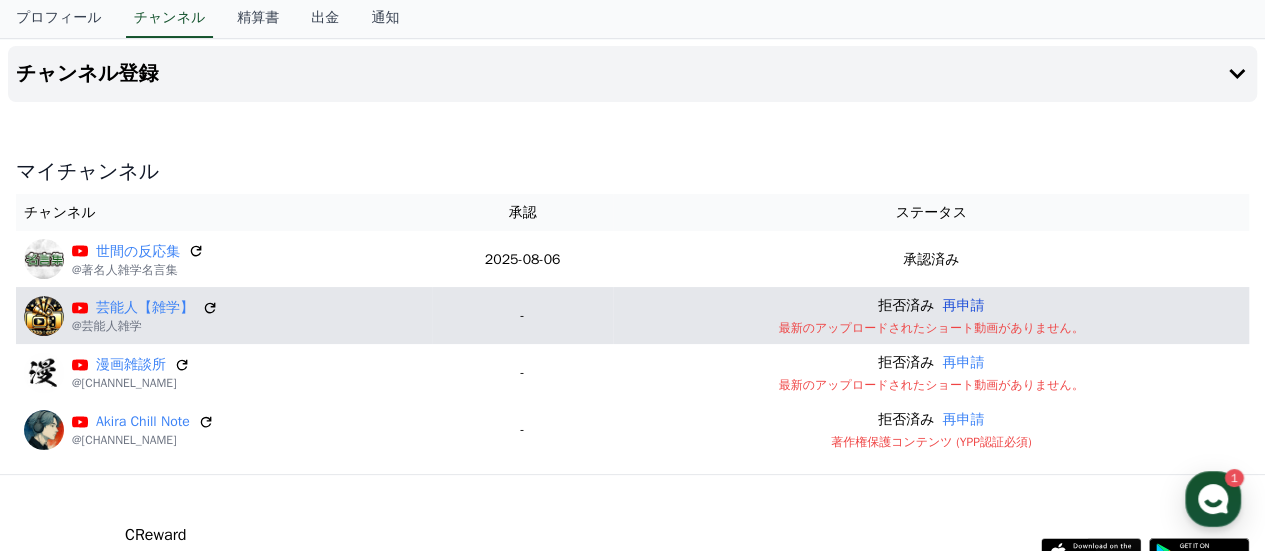 click on "再申請" at bounding box center [963, 305] 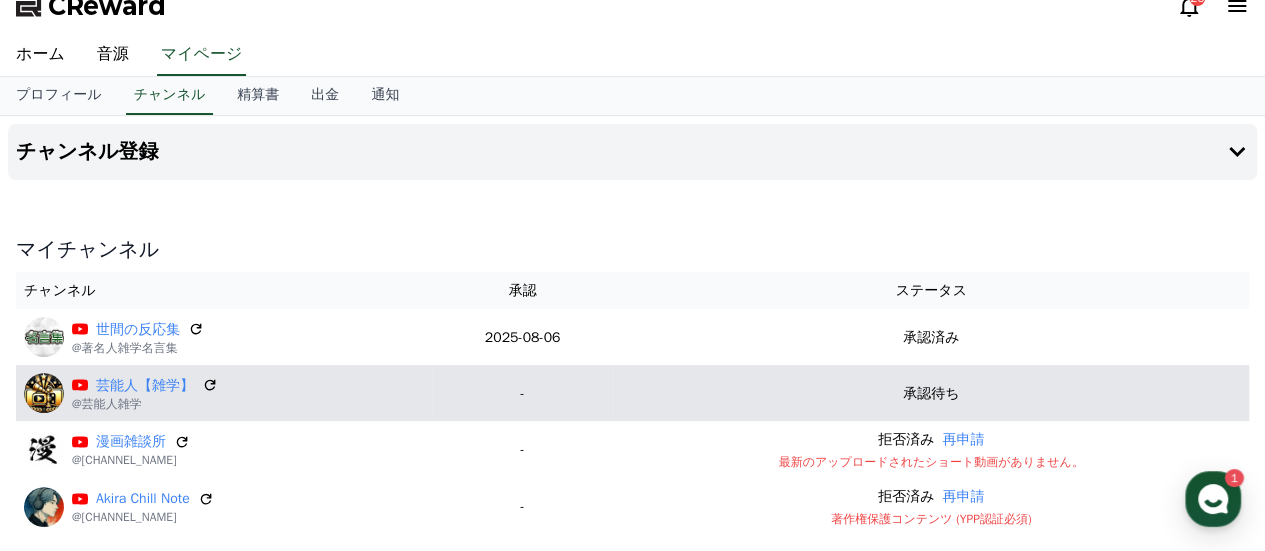 scroll, scrollTop: 0, scrollLeft: 0, axis: both 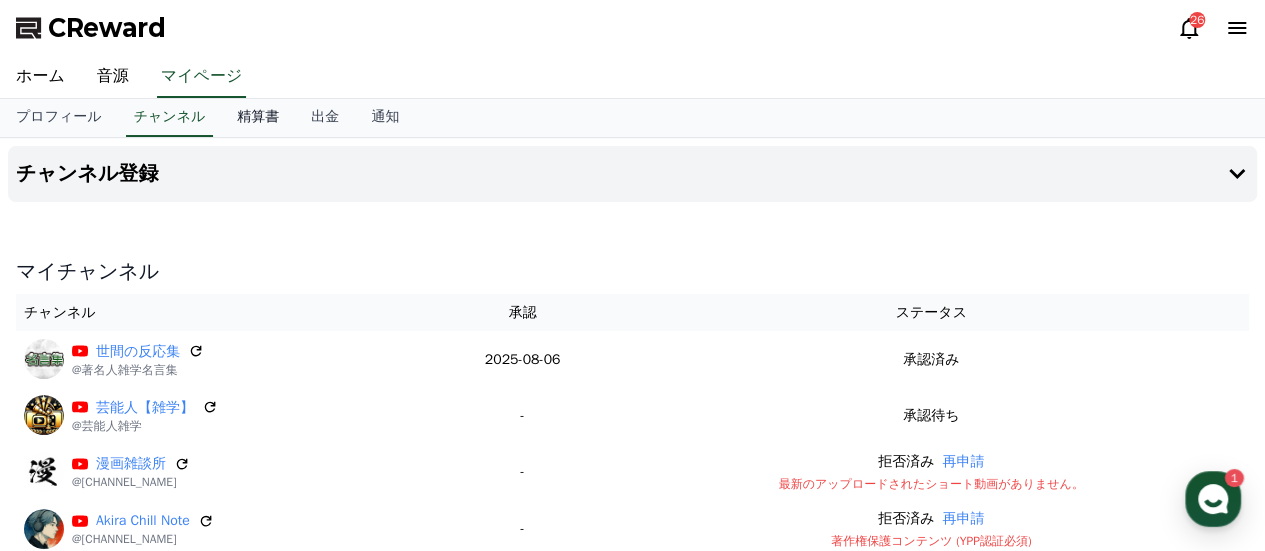 click on "精算書" at bounding box center (258, 118) 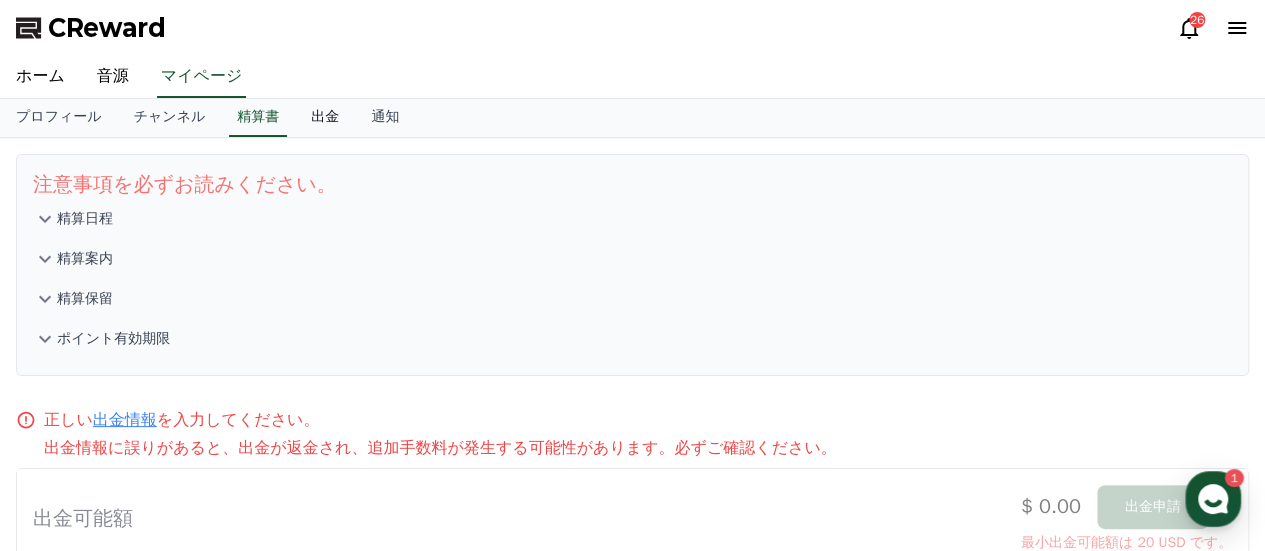 scroll, scrollTop: 0, scrollLeft: 0, axis: both 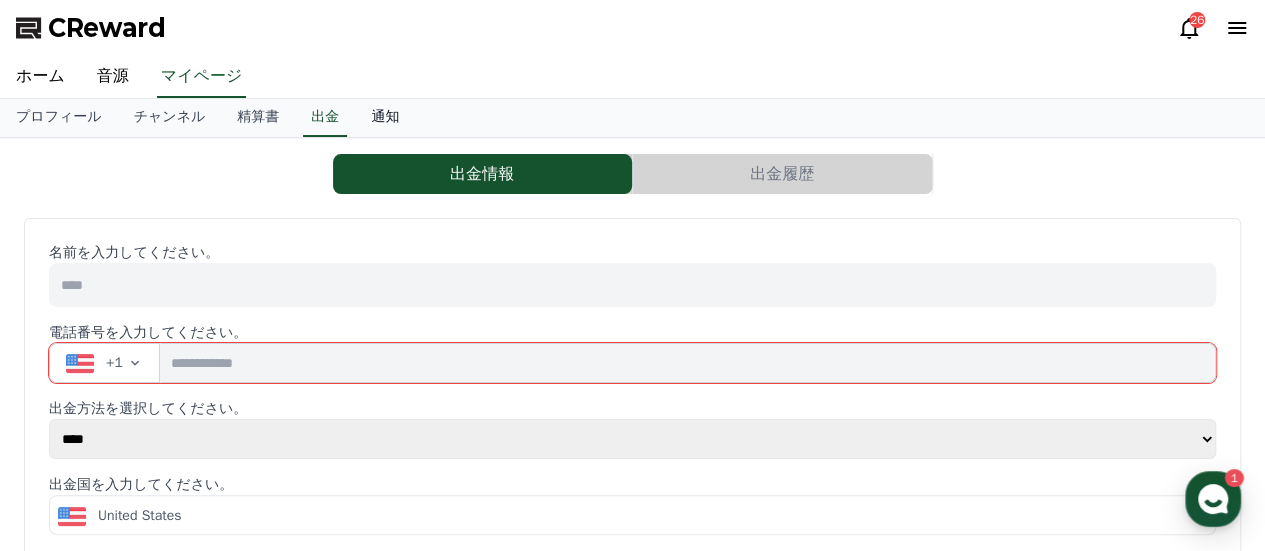 click on "通知" at bounding box center (385, 118) 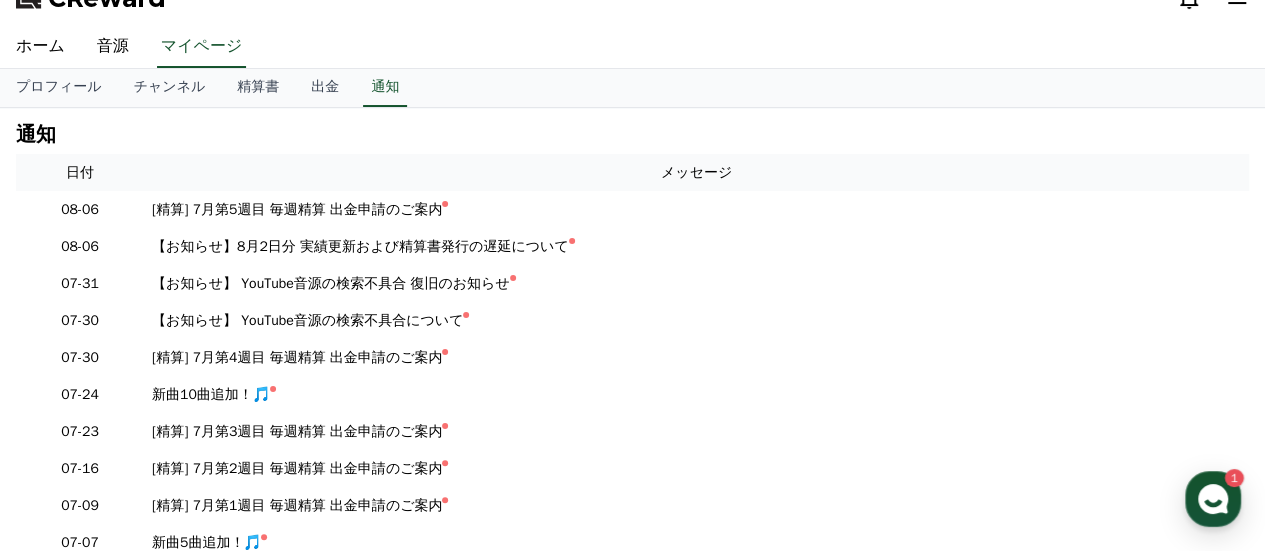 scroll, scrollTop: 0, scrollLeft: 0, axis: both 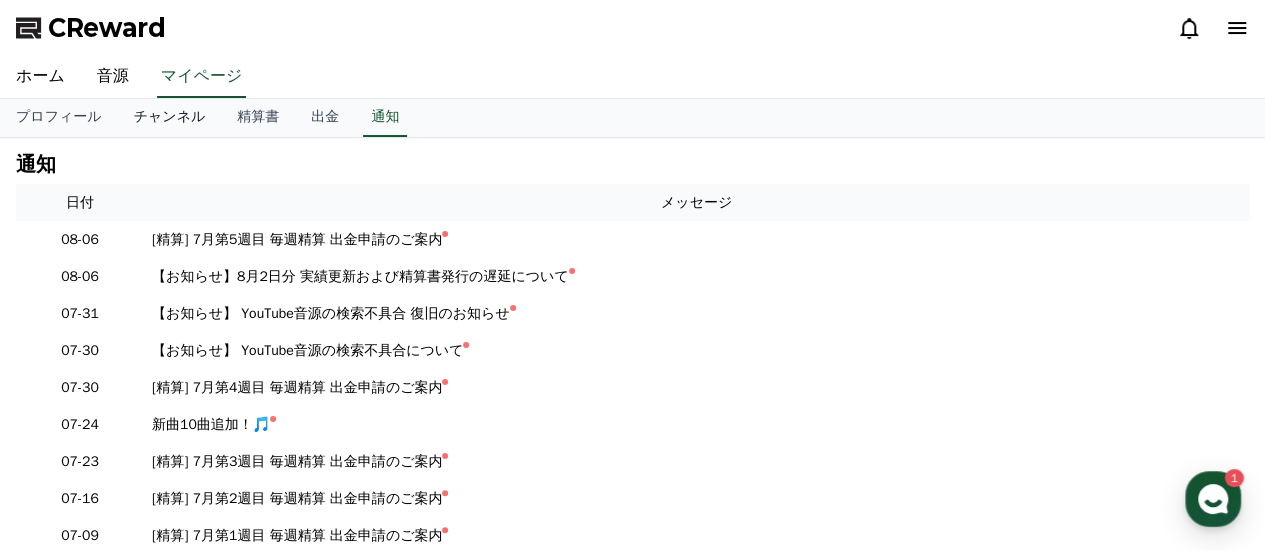 click on "チャンネル" at bounding box center [170, 118] 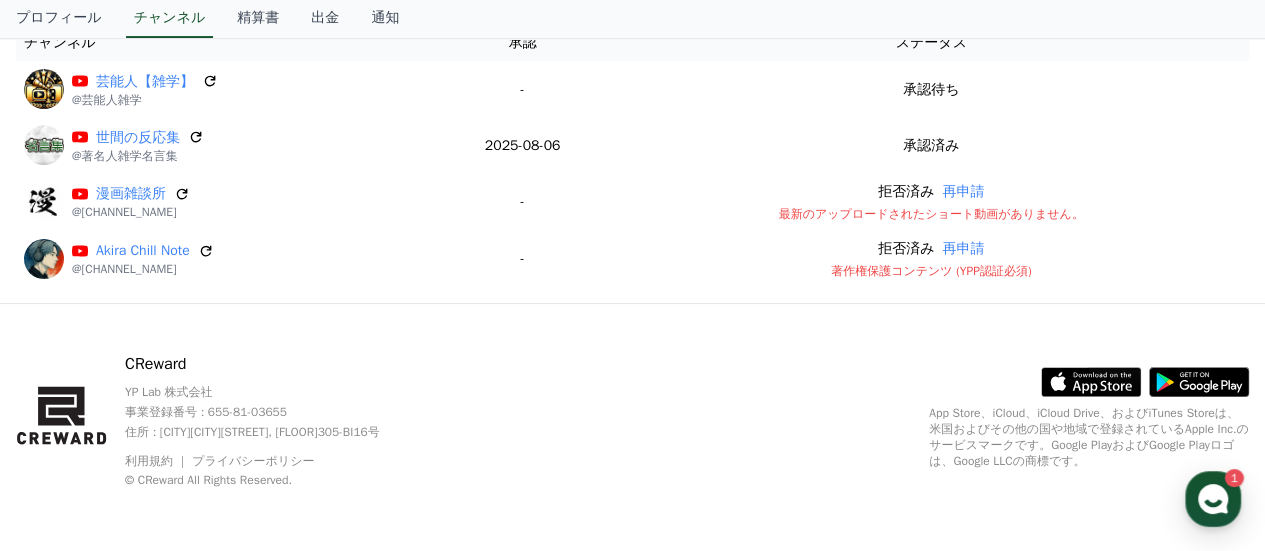 scroll, scrollTop: 0, scrollLeft: 0, axis: both 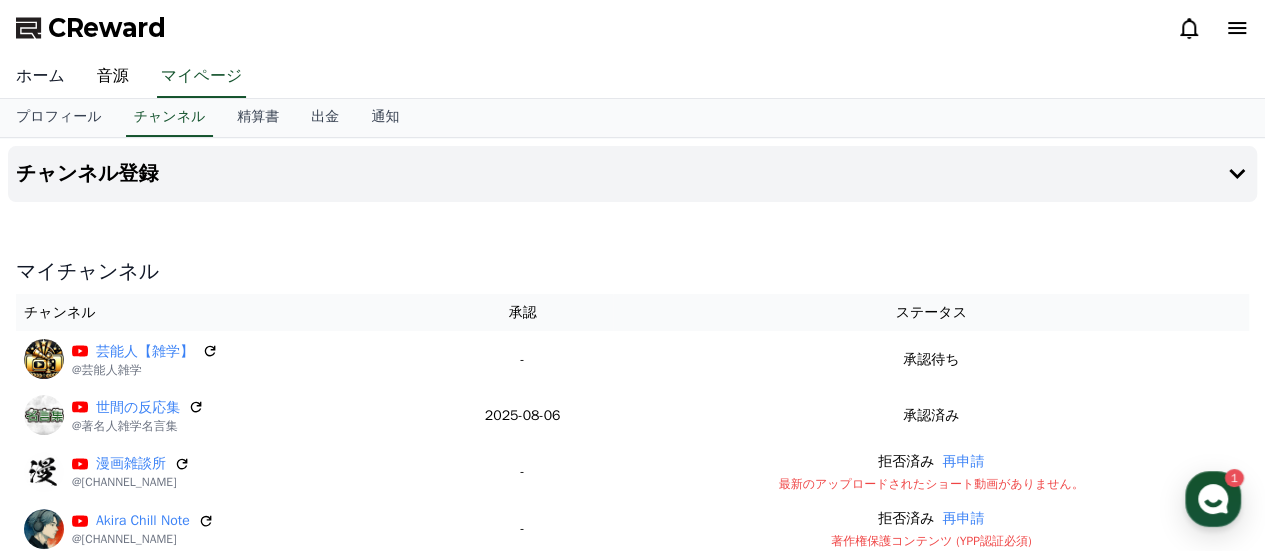 click on "ホーム" at bounding box center (40, 77) 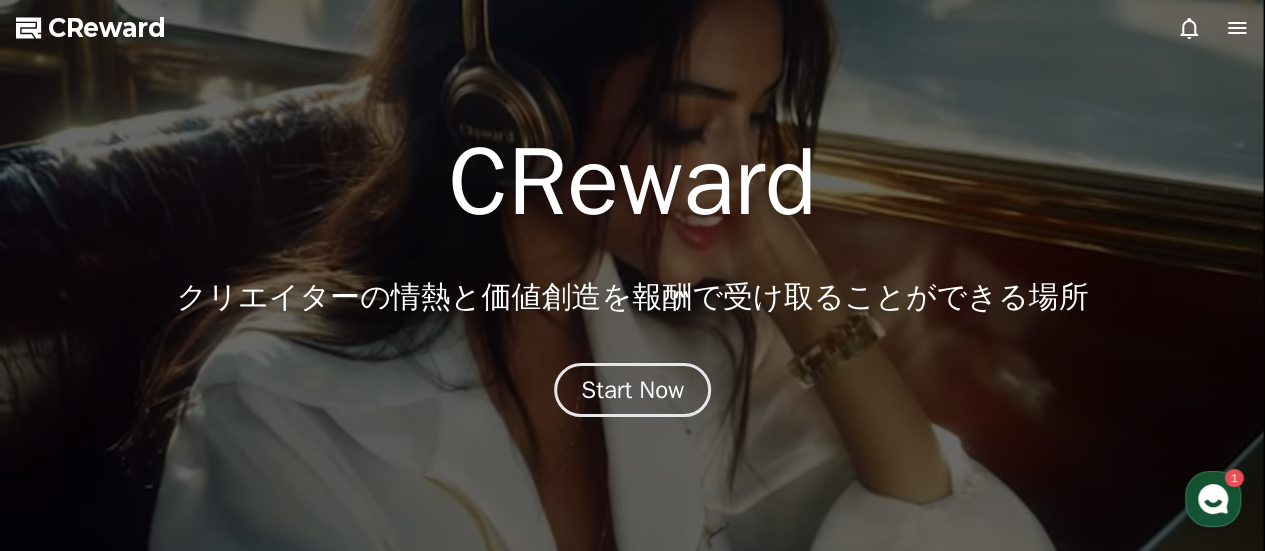 scroll, scrollTop: 0, scrollLeft: 0, axis: both 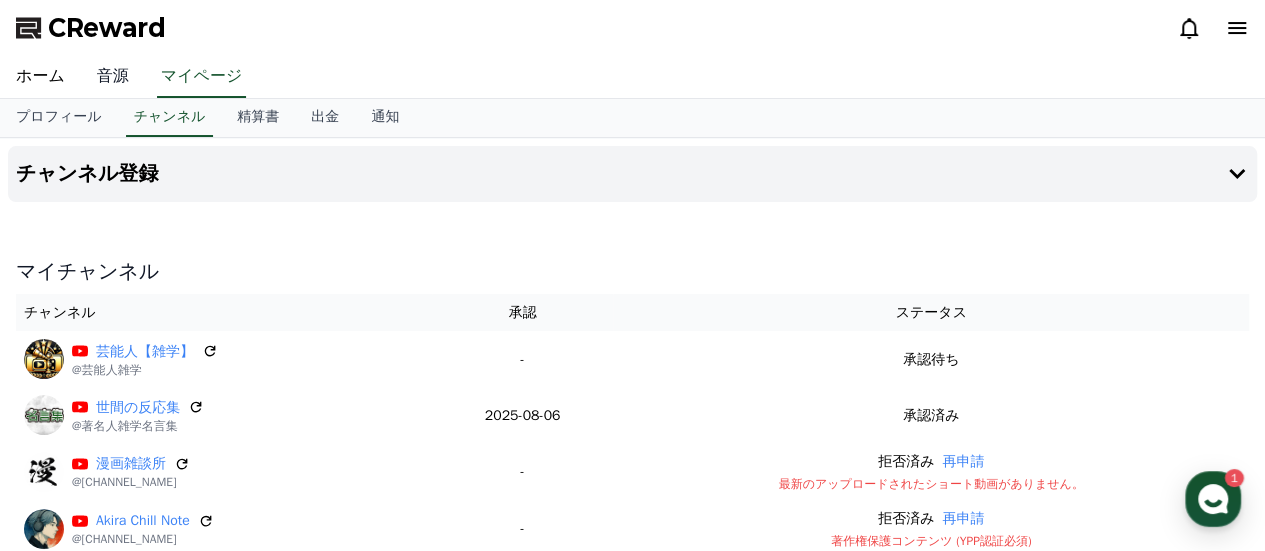 click on "音源" at bounding box center [113, 77] 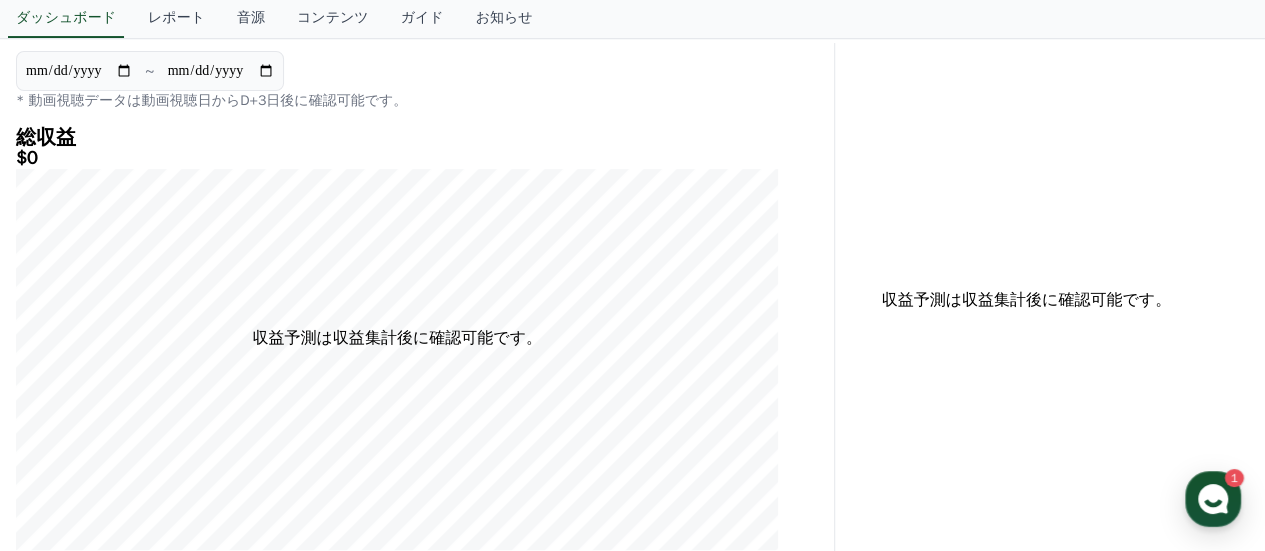 scroll, scrollTop: 0, scrollLeft: 0, axis: both 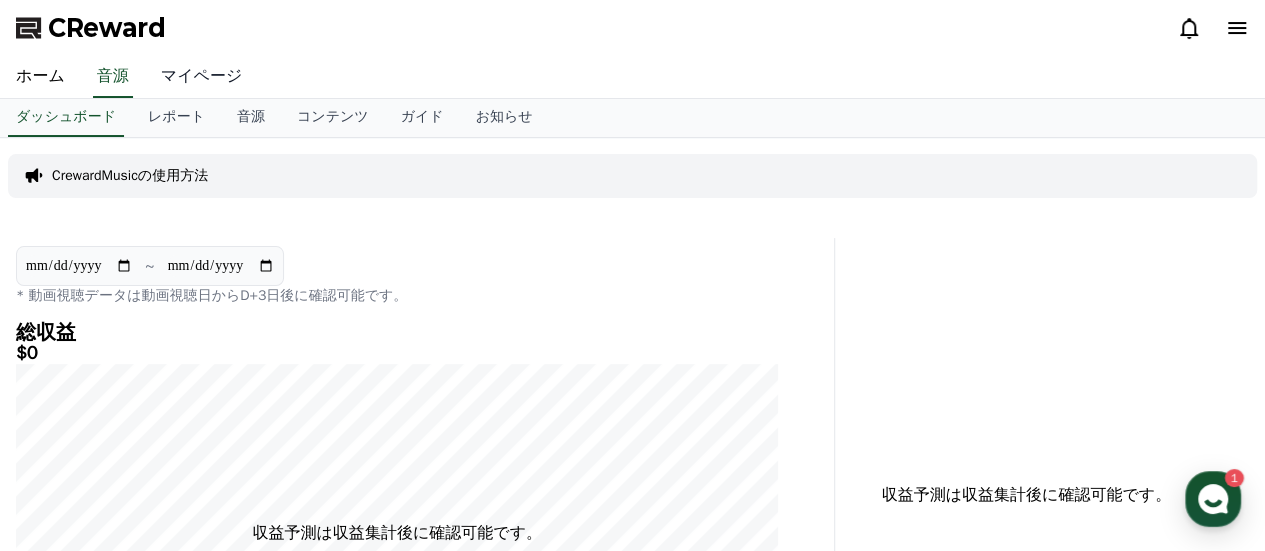 click on "マイページ" at bounding box center [202, 77] 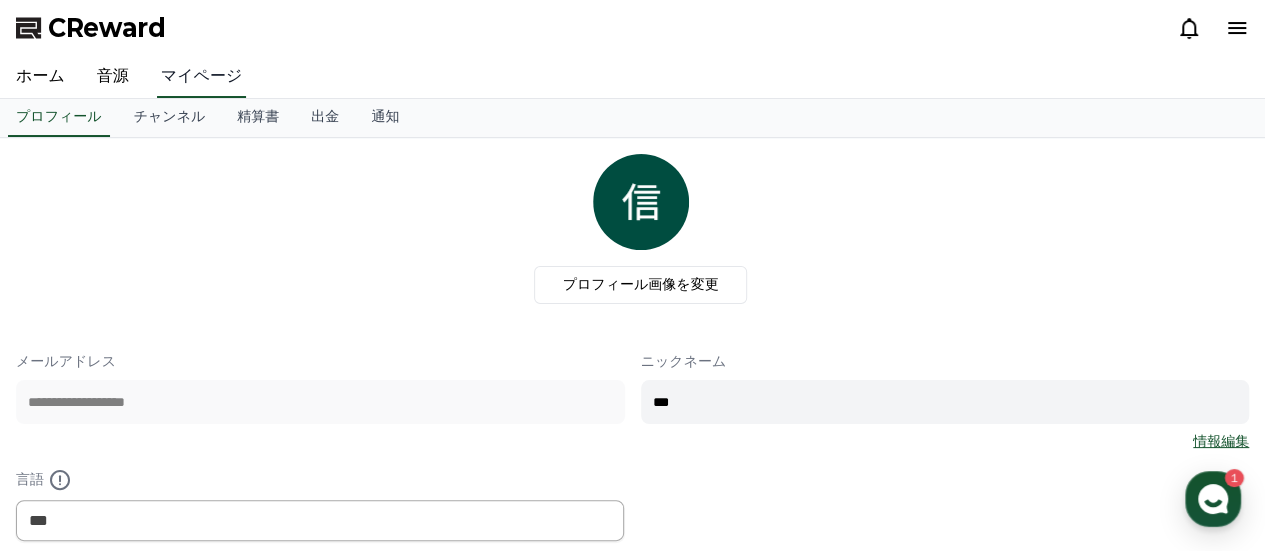 scroll, scrollTop: 0, scrollLeft: 0, axis: both 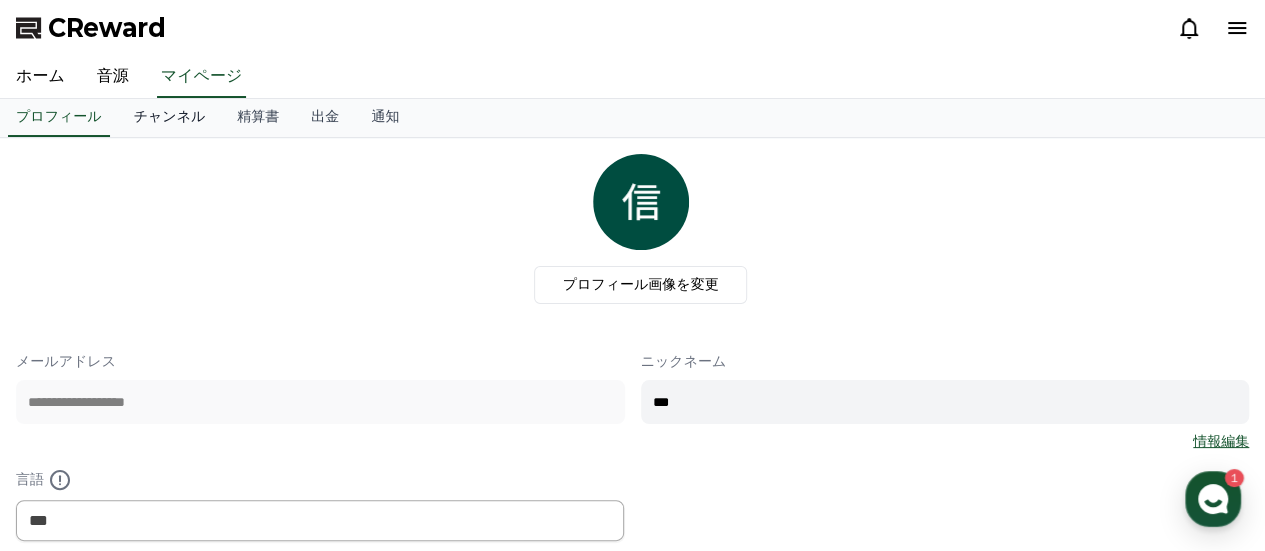 click on "チャンネル" at bounding box center [170, 118] 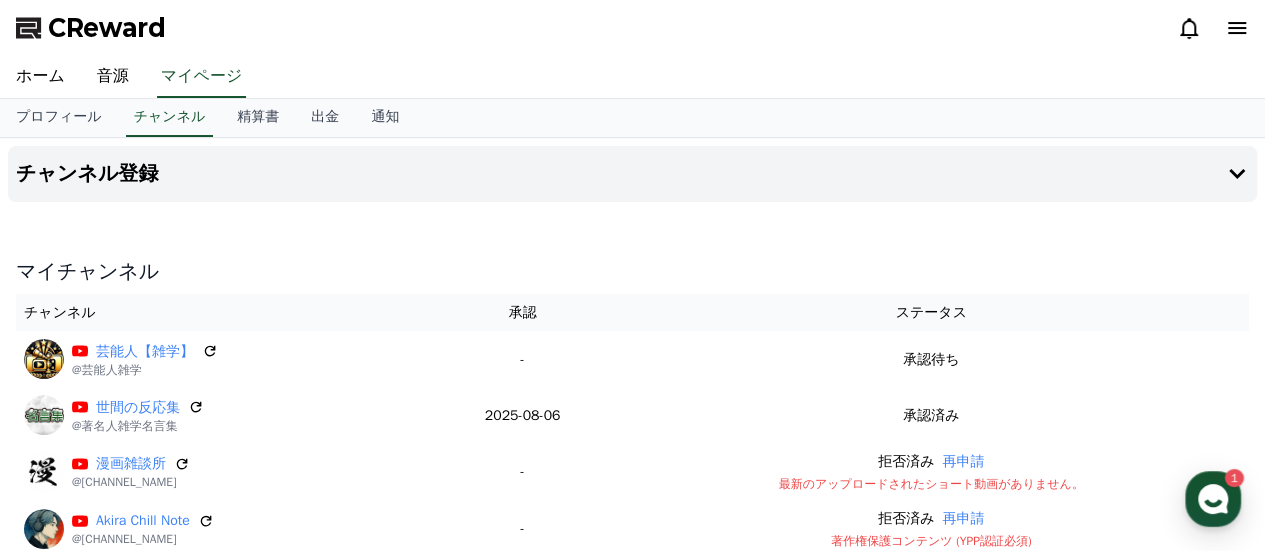 scroll, scrollTop: 0, scrollLeft: 0, axis: both 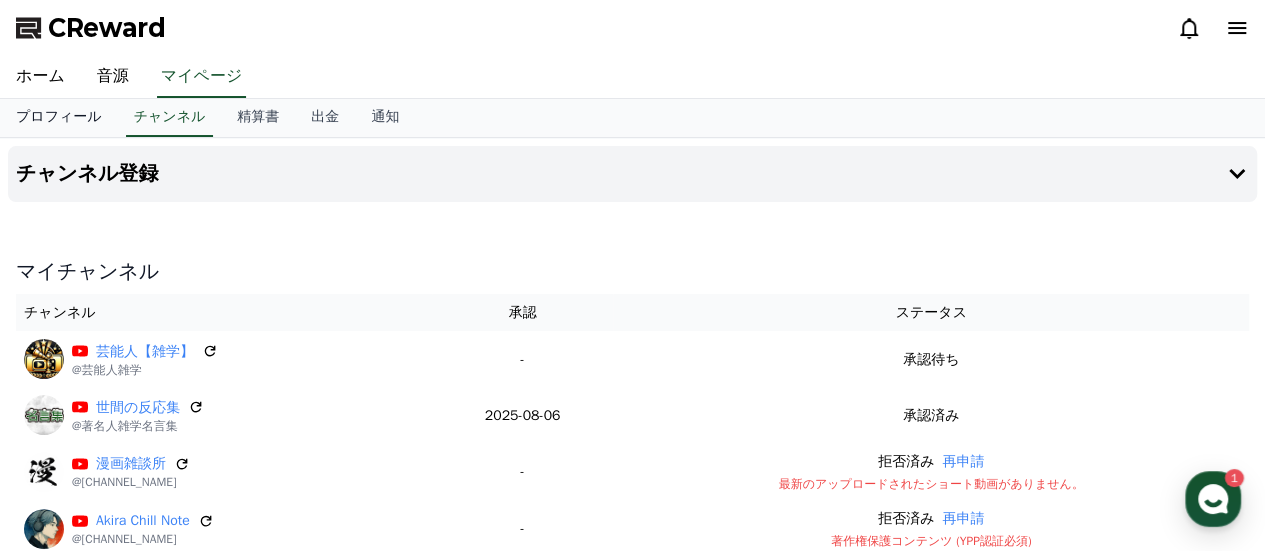 click on "プロフィール" at bounding box center [59, 118] 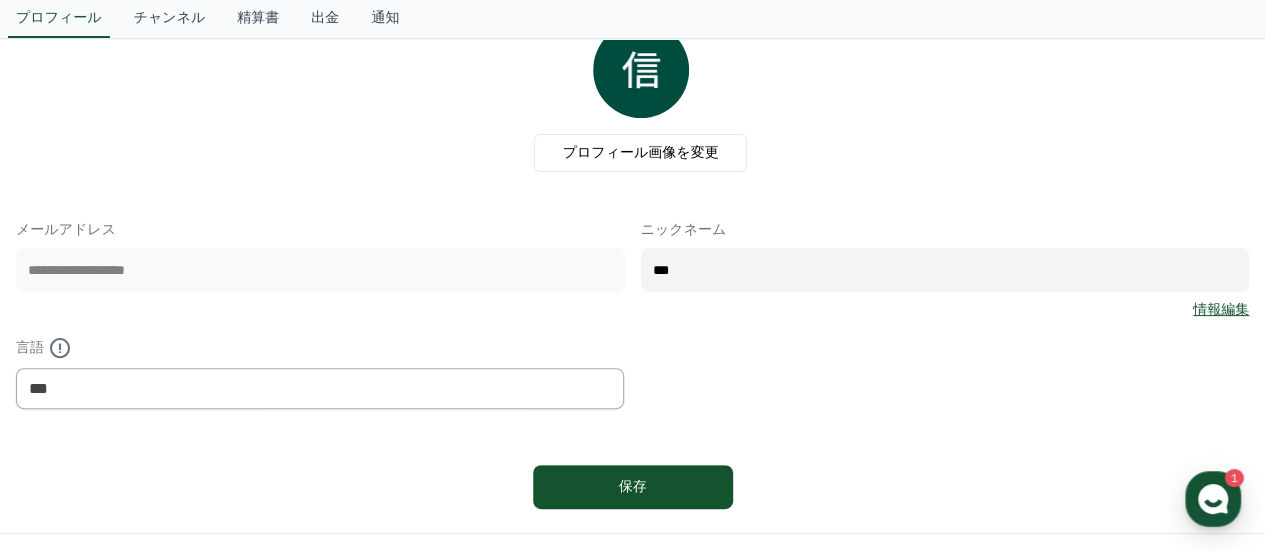 scroll, scrollTop: 0, scrollLeft: 0, axis: both 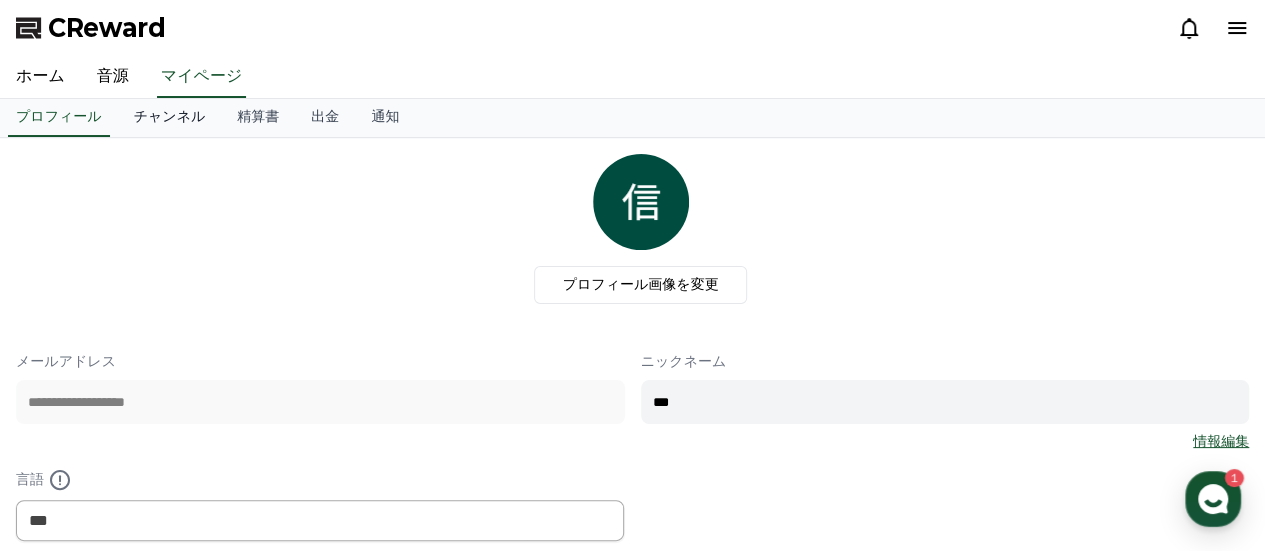 click on "チャンネル" at bounding box center (170, 118) 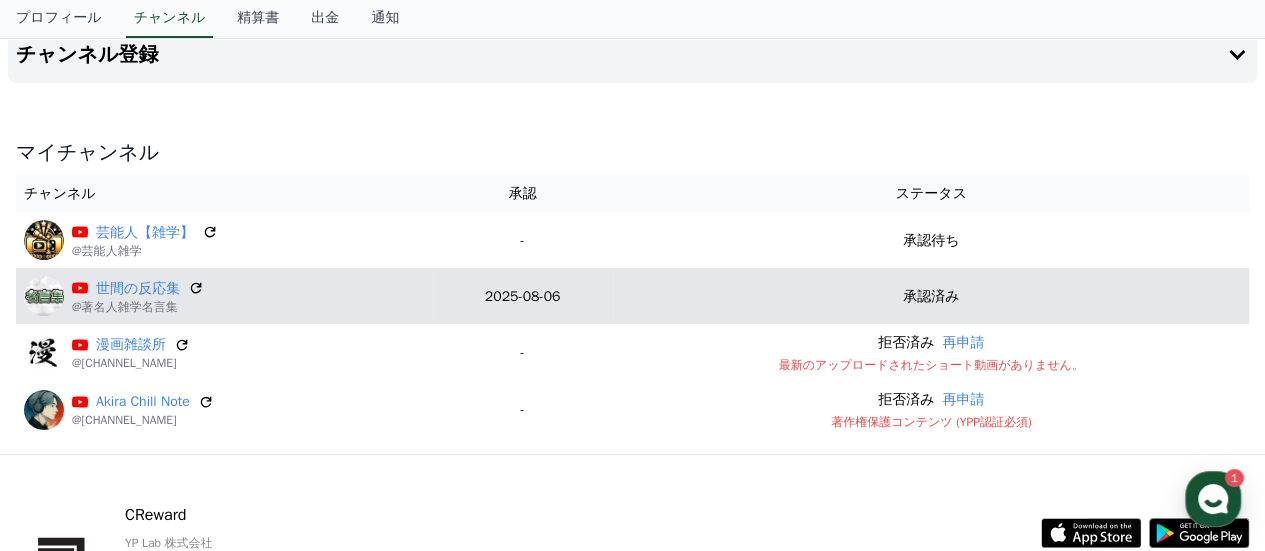 scroll, scrollTop: 0, scrollLeft: 0, axis: both 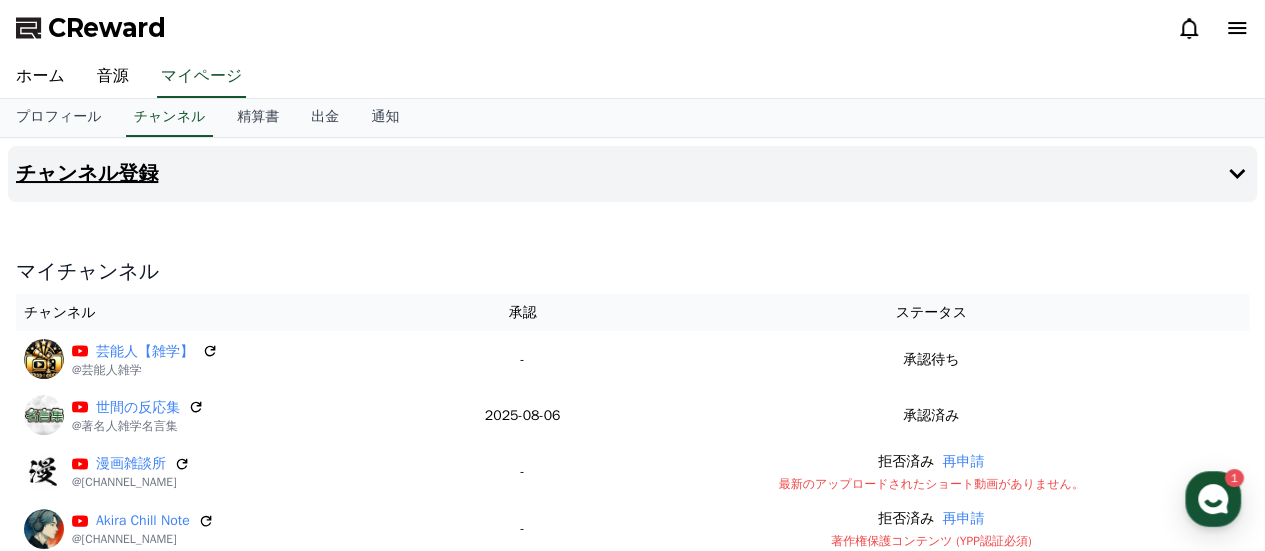click on "チャンネル登録" at bounding box center (632, 174) 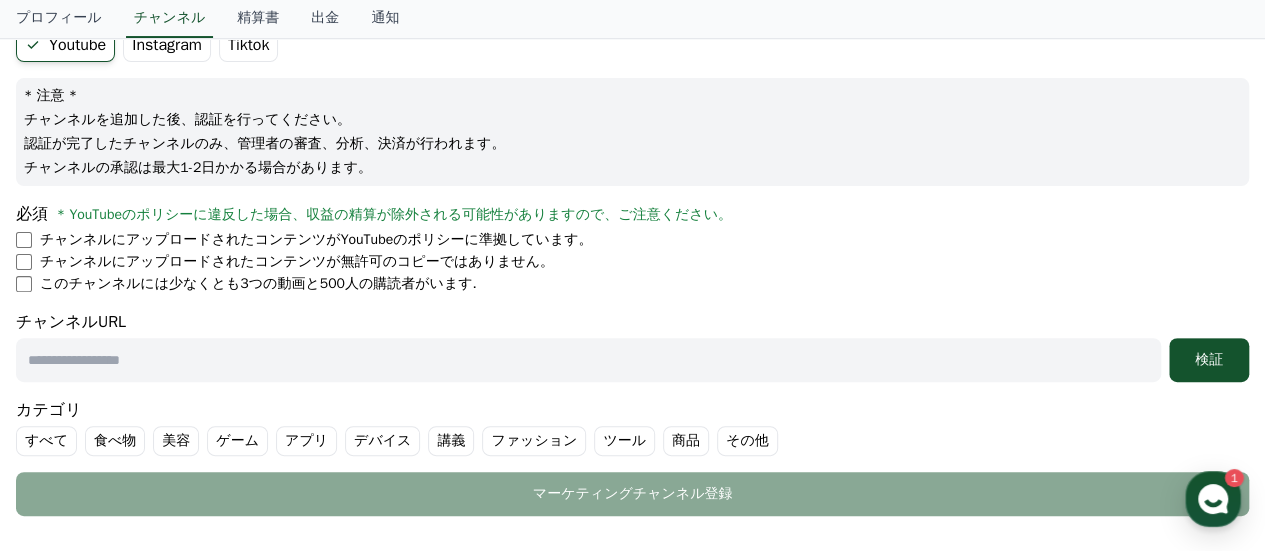 scroll, scrollTop: 200, scrollLeft: 0, axis: vertical 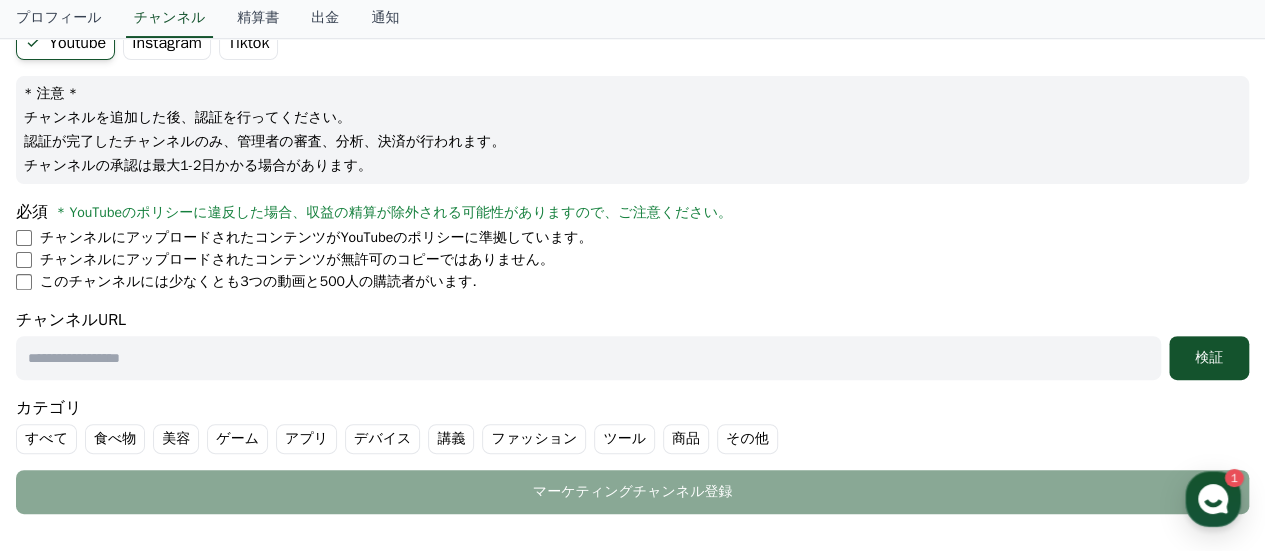 click on "チャンネルにアップロードされたコンテンツが無許可のコピーではありません。" at bounding box center (632, 260) 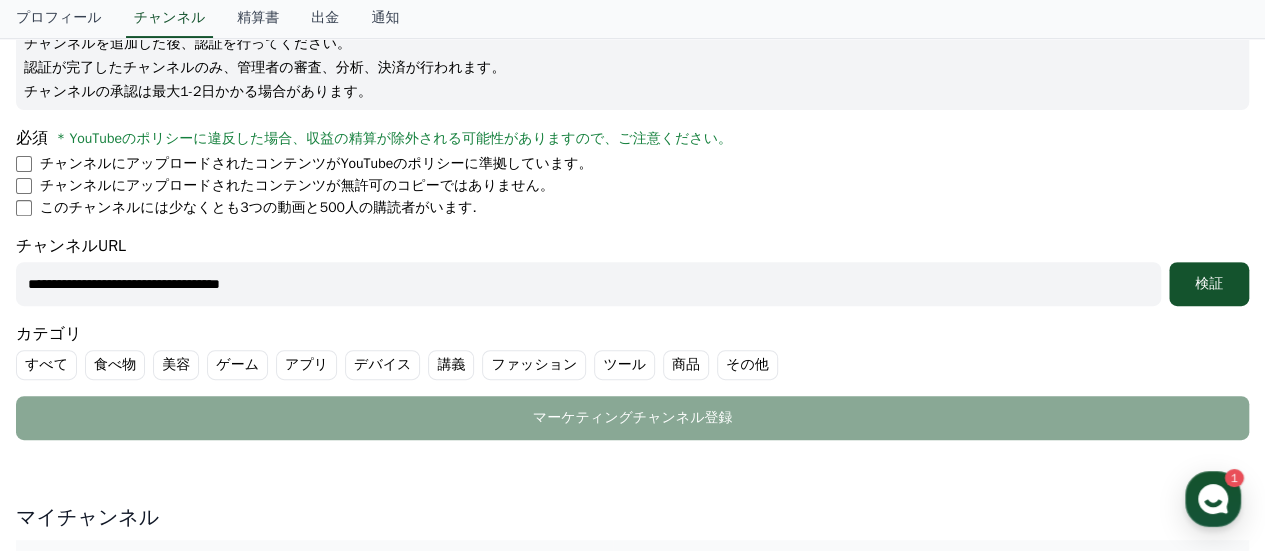 scroll, scrollTop: 300, scrollLeft: 0, axis: vertical 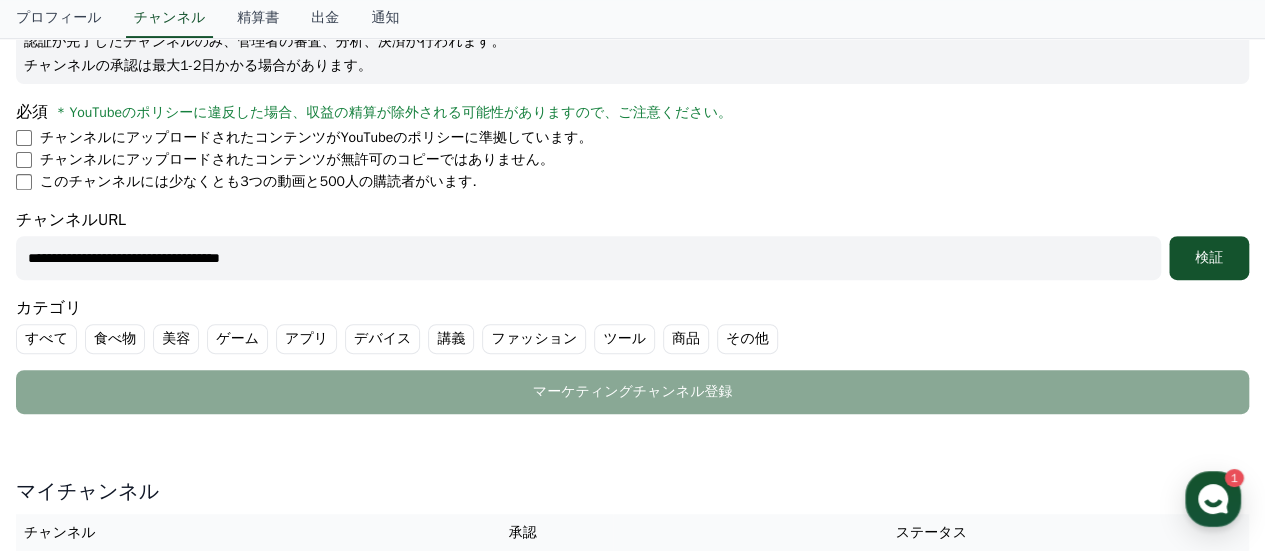 type on "**********" 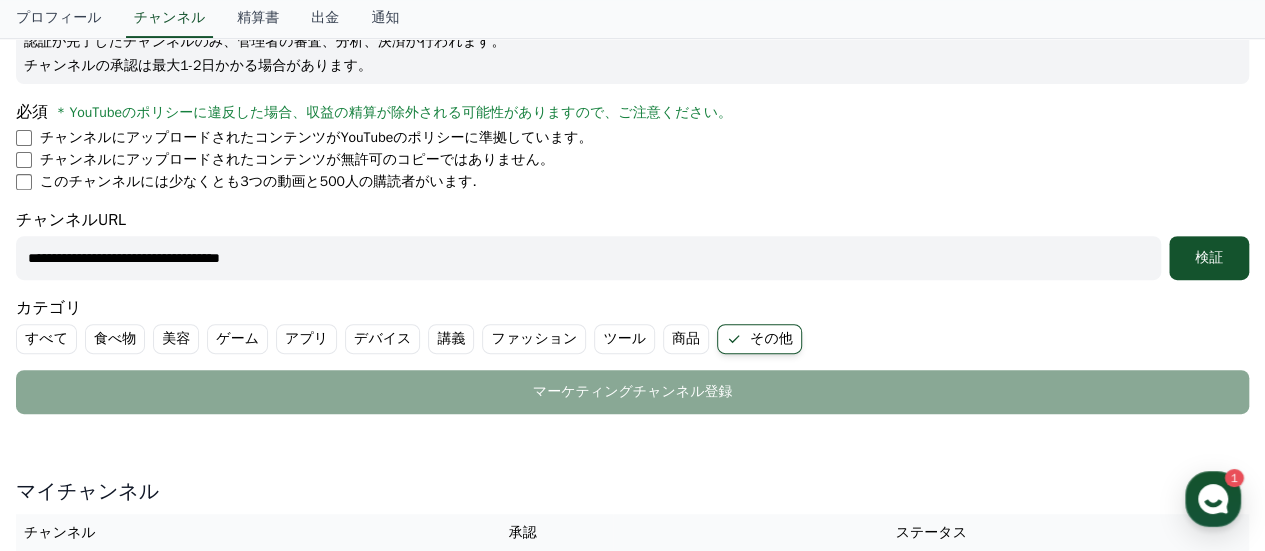 click 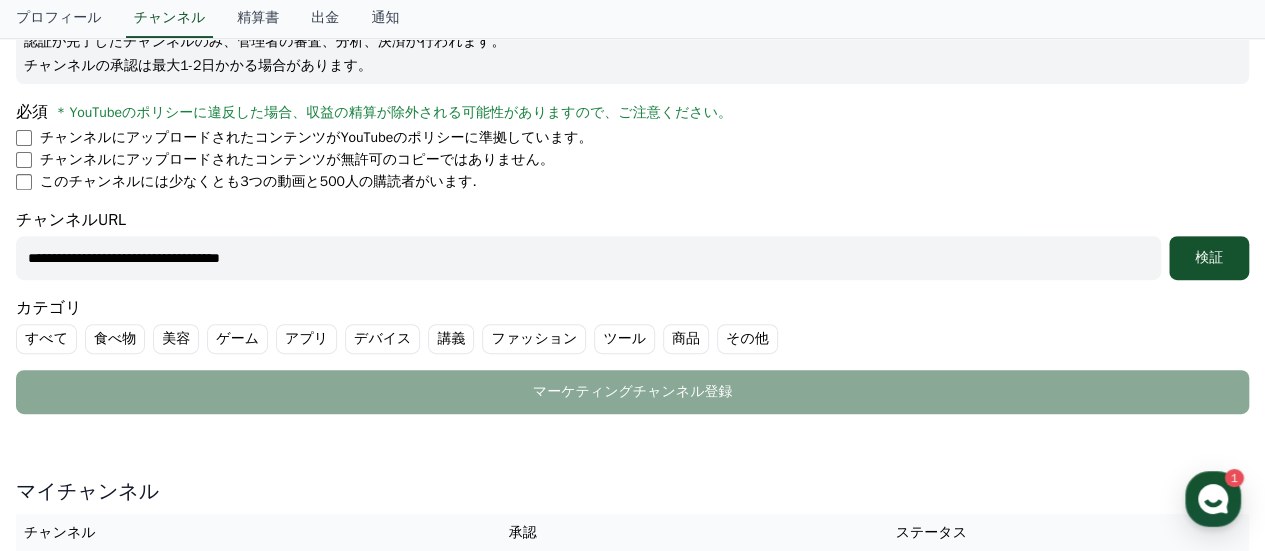 click on "すべて" at bounding box center [46, 339] 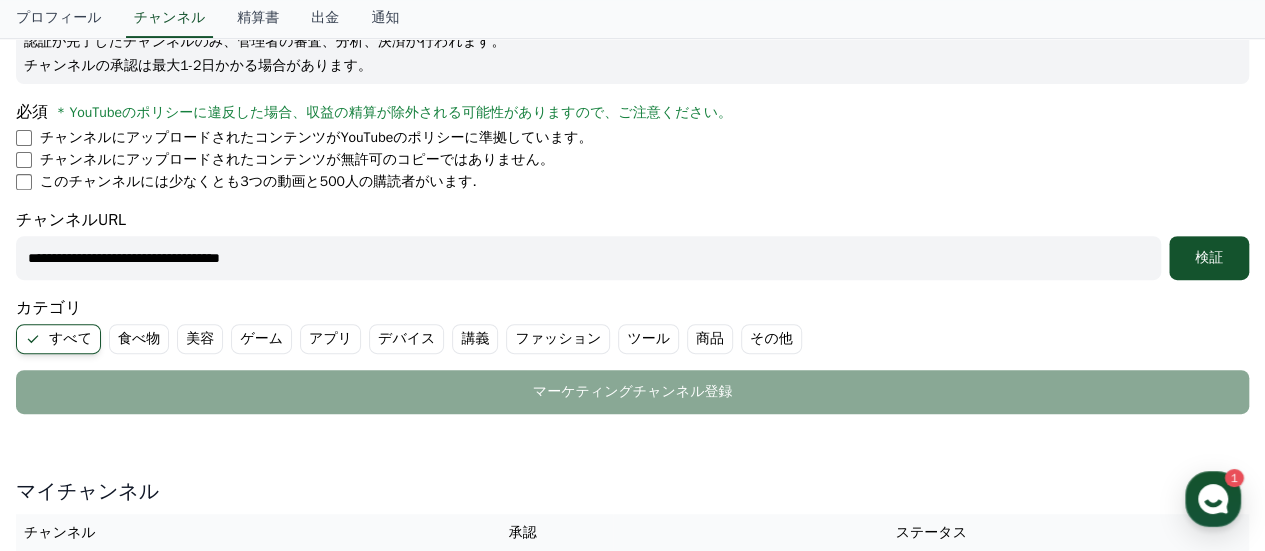 click on "すべて" at bounding box center [58, 339] 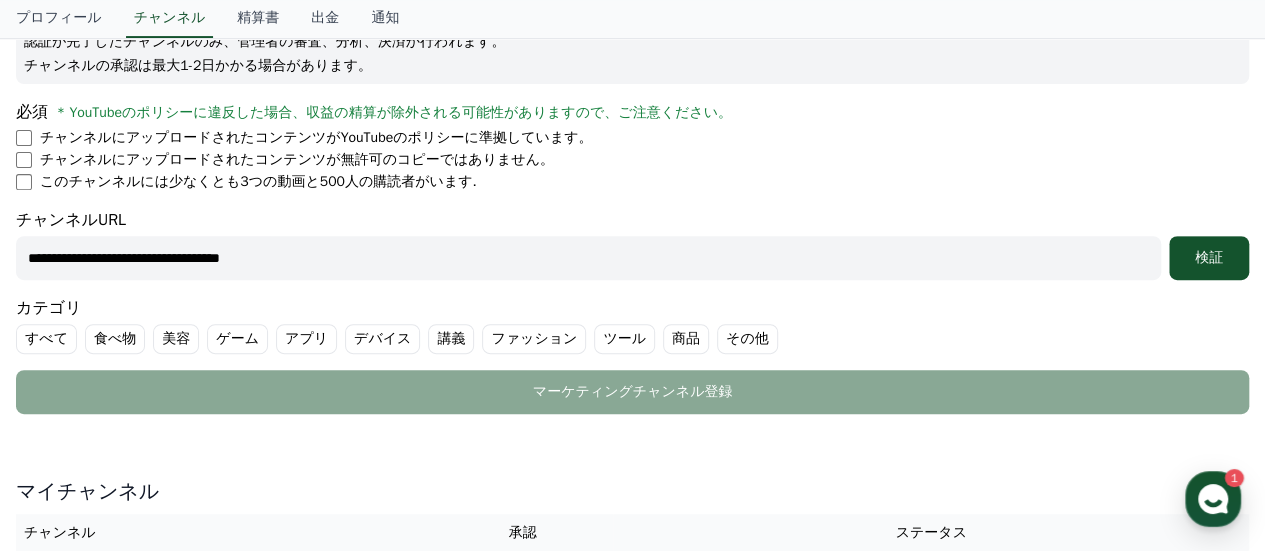 click on "その他" at bounding box center [747, 339] 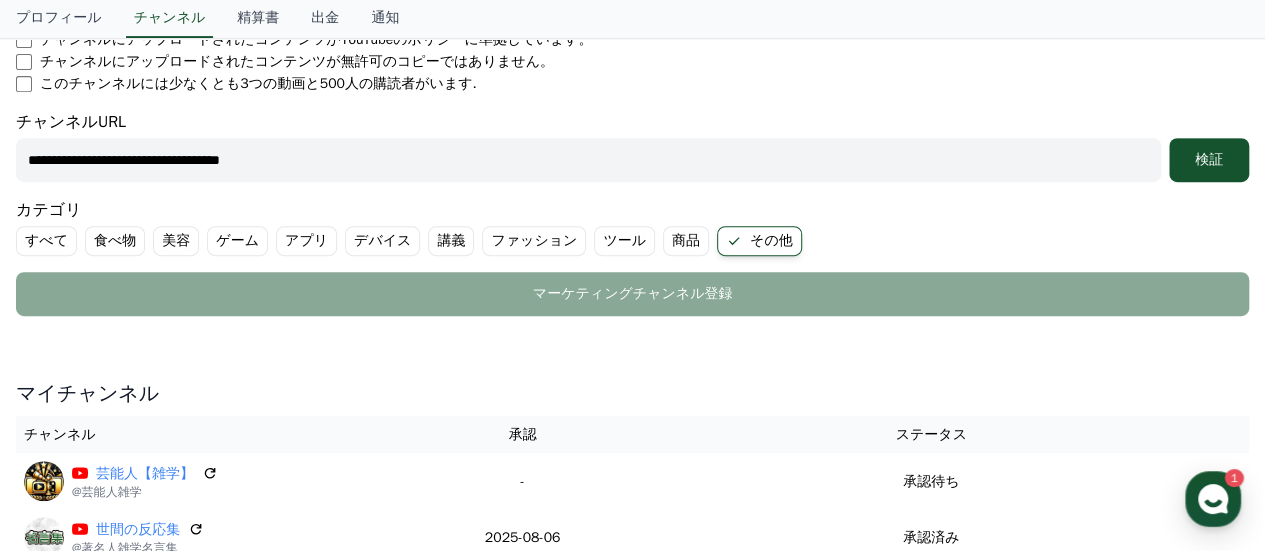 scroll, scrollTop: 300, scrollLeft: 0, axis: vertical 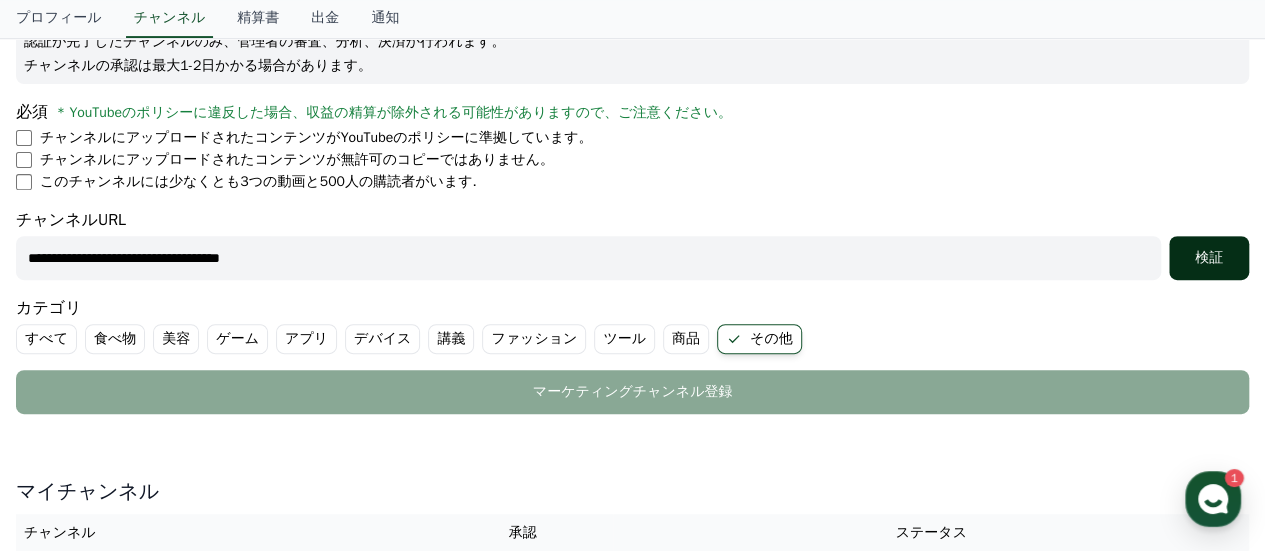 click on "検証" at bounding box center (1209, 258) 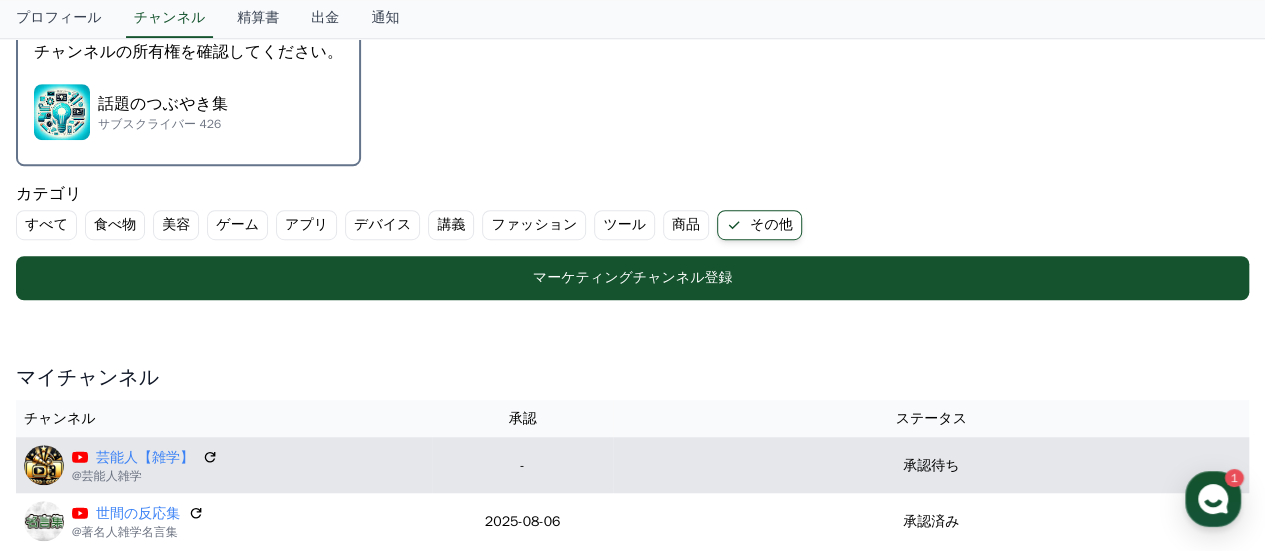 scroll, scrollTop: 544, scrollLeft: 0, axis: vertical 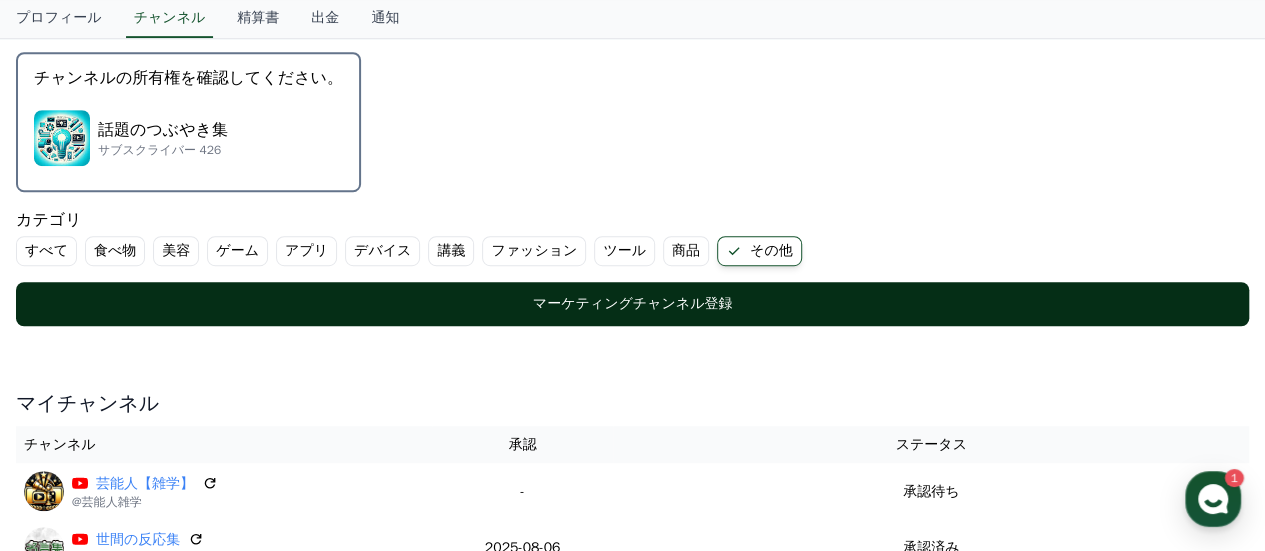 click on "マーケティングチャンネル登録" at bounding box center (632, 304) 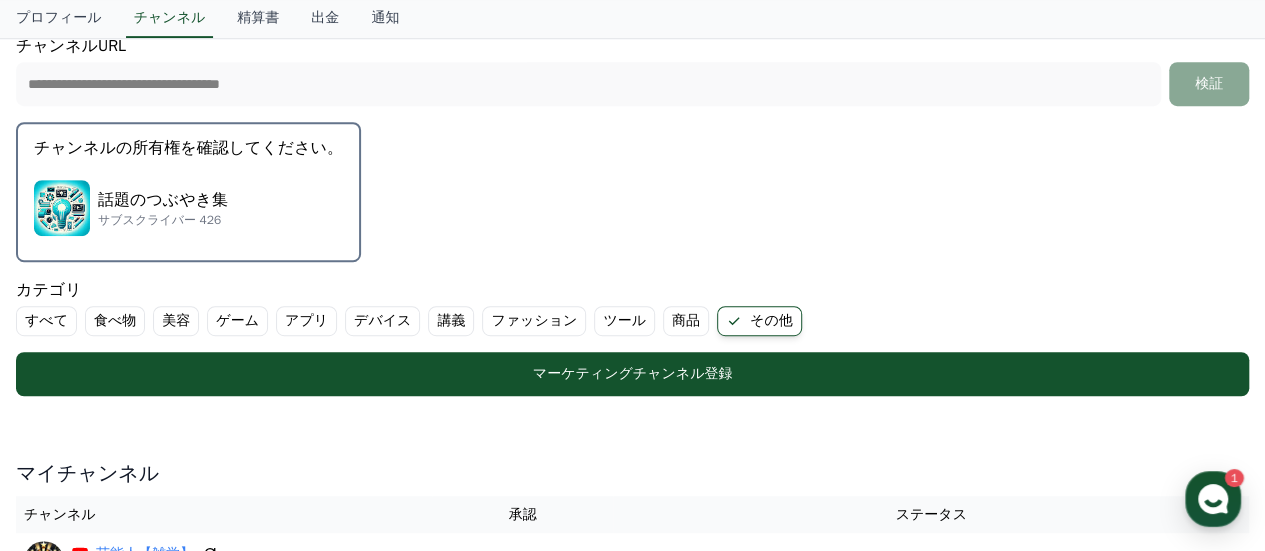 scroll, scrollTop: 444, scrollLeft: 0, axis: vertical 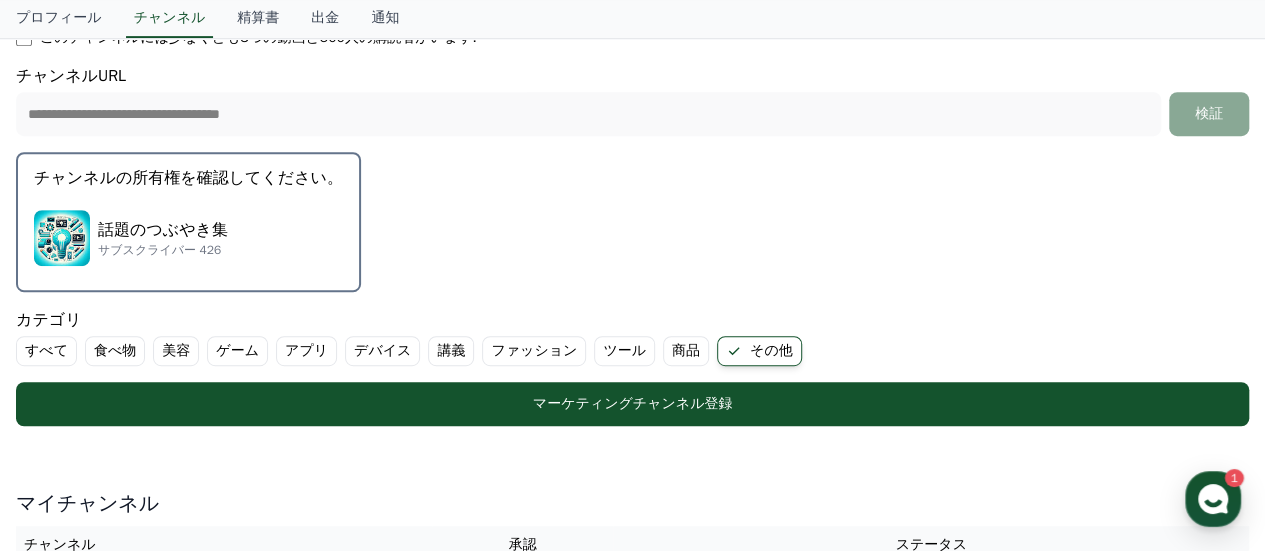 click on "話題のつぶやき集" at bounding box center (163, 230) 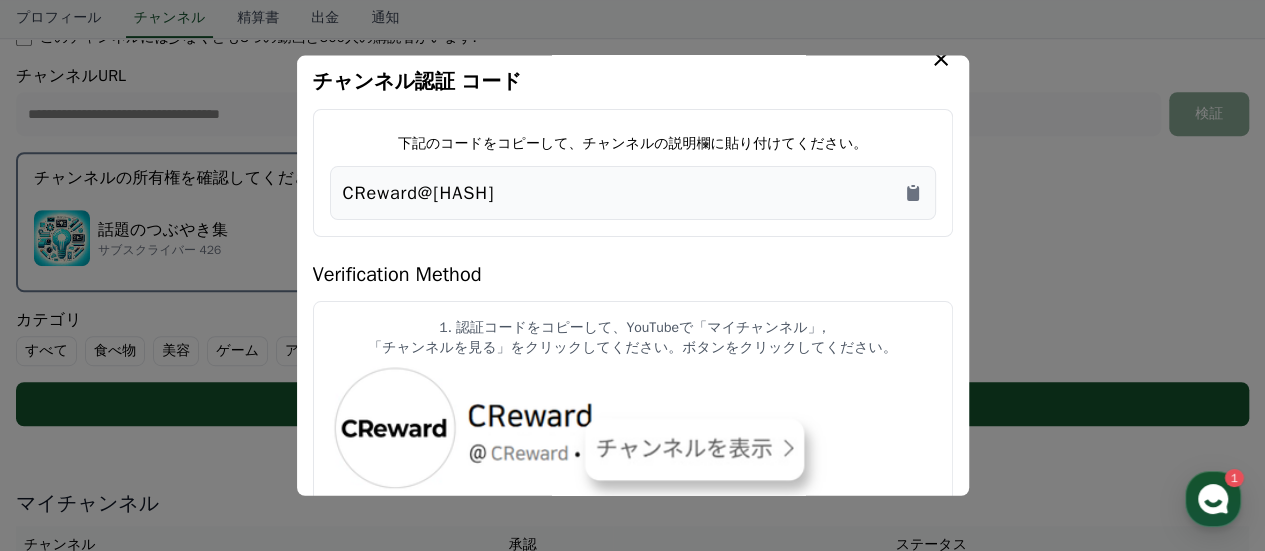 scroll, scrollTop: 0, scrollLeft: 0, axis: both 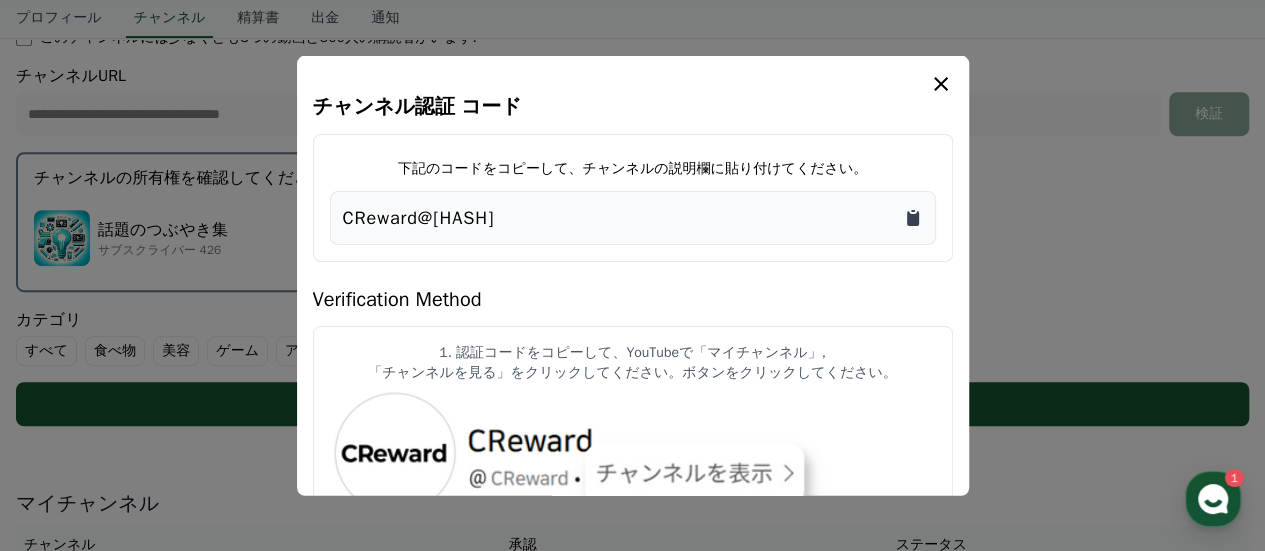 click 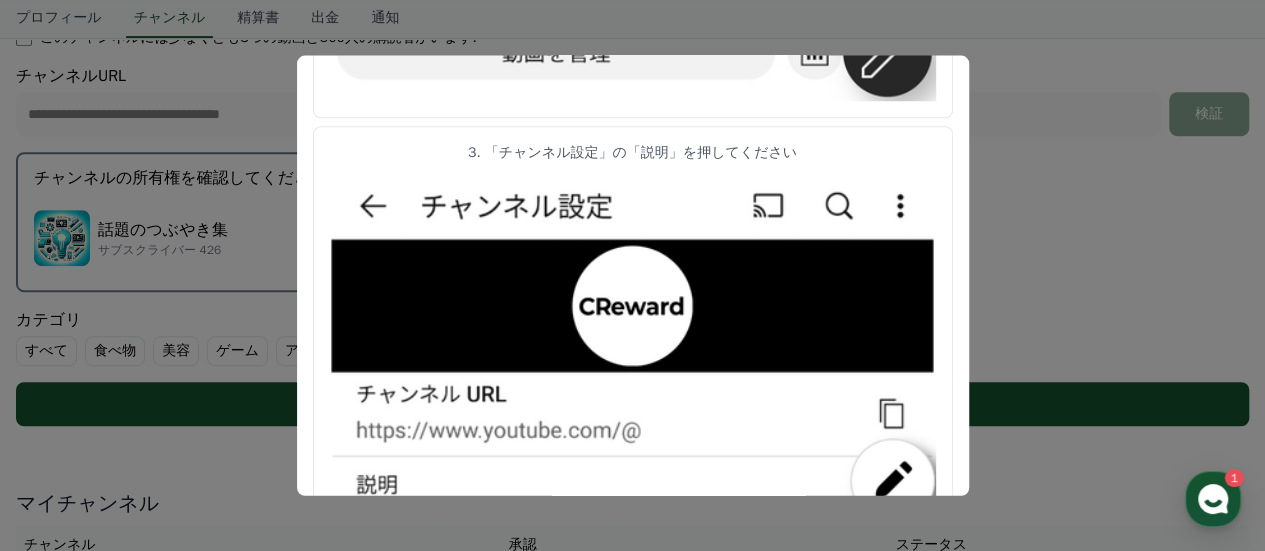 scroll, scrollTop: 1181, scrollLeft: 0, axis: vertical 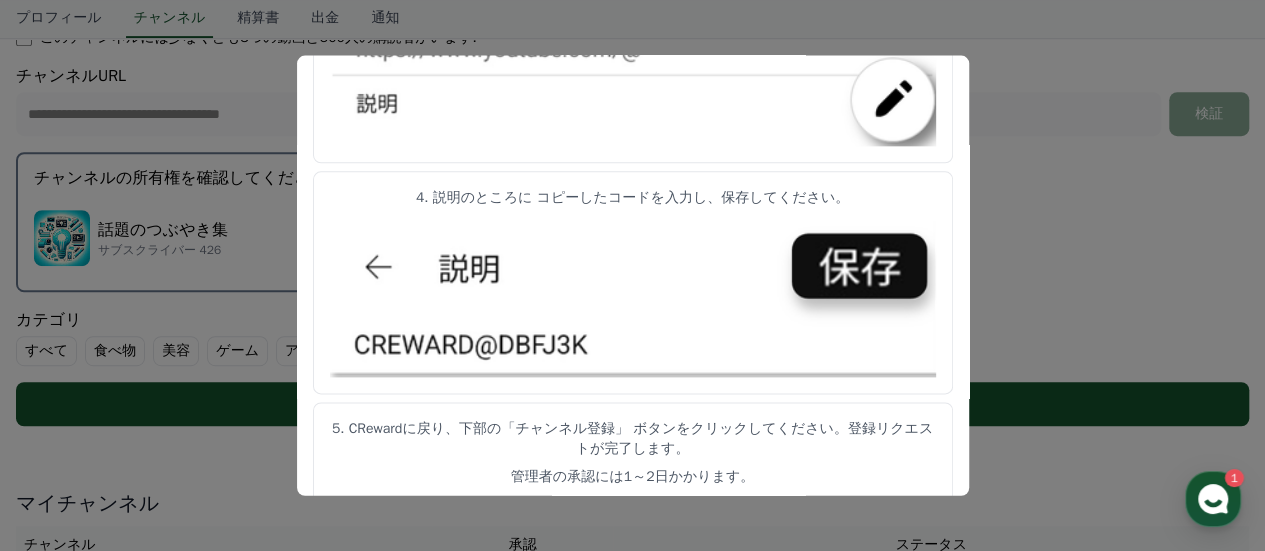 click at bounding box center [632, 275] 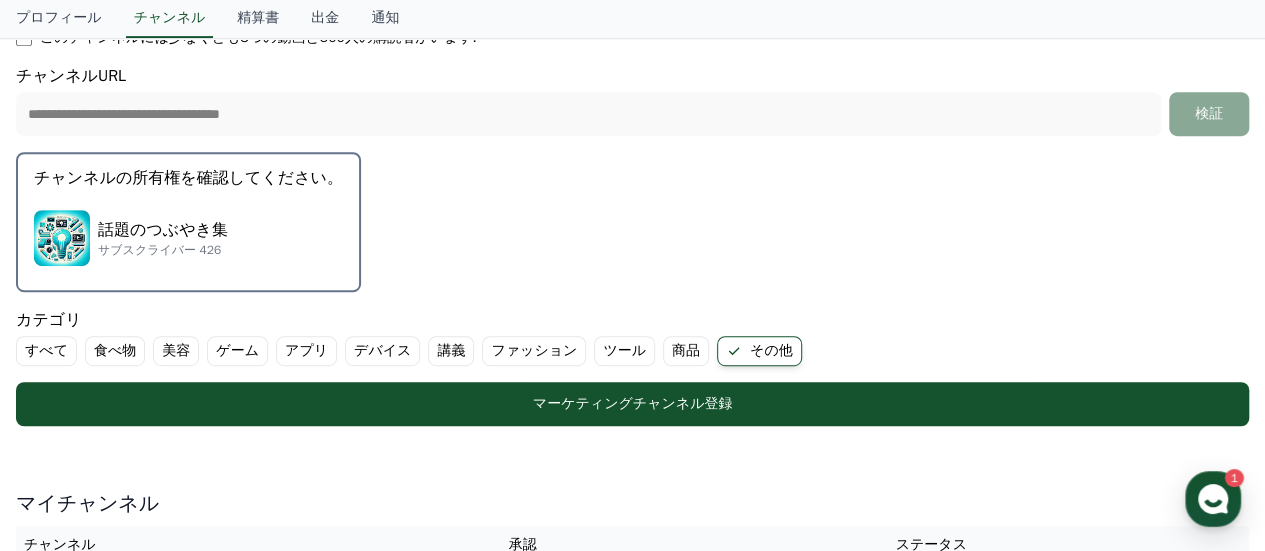 click on "話題のつぶやき集   サブスクライバー
426" at bounding box center [188, 238] 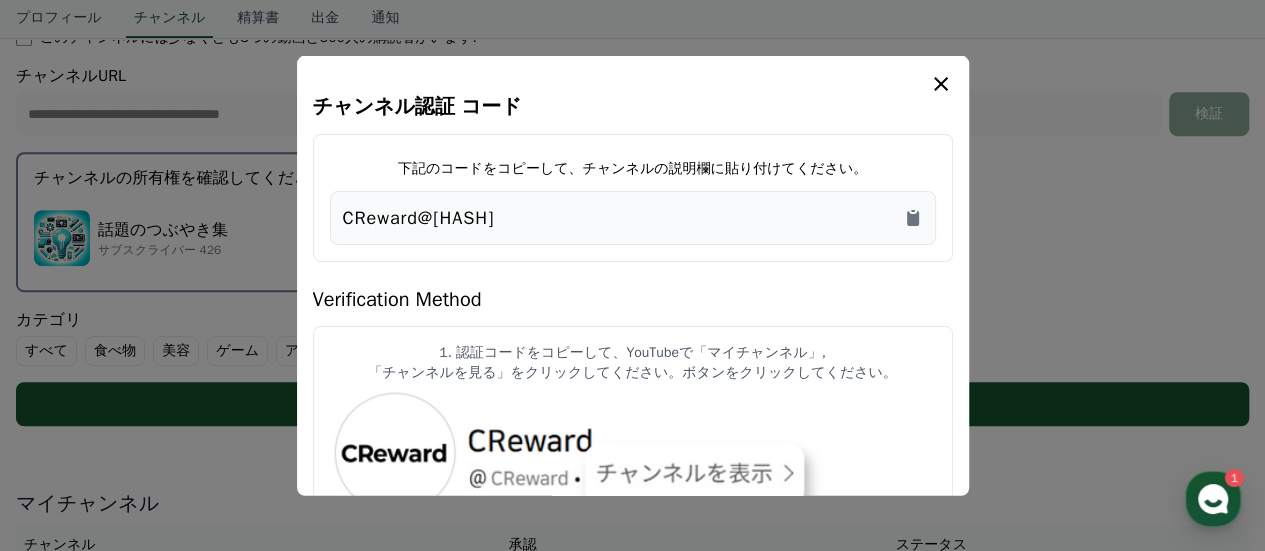 click at bounding box center [632, 275] 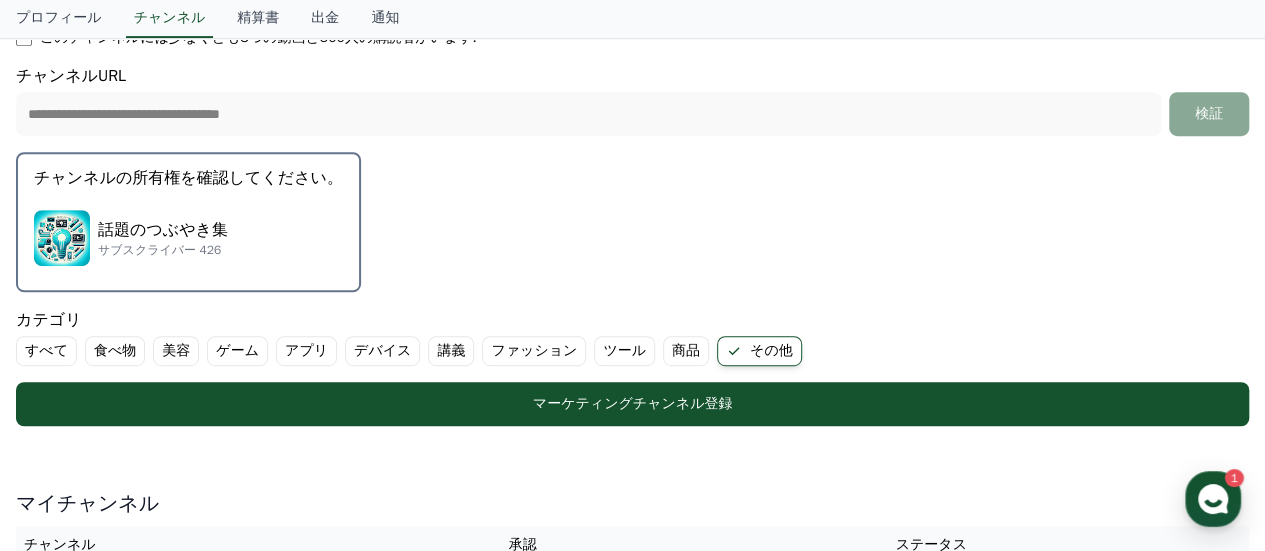 click on "話題のつぶやき集   サブスクライバー
426" at bounding box center (188, 238) 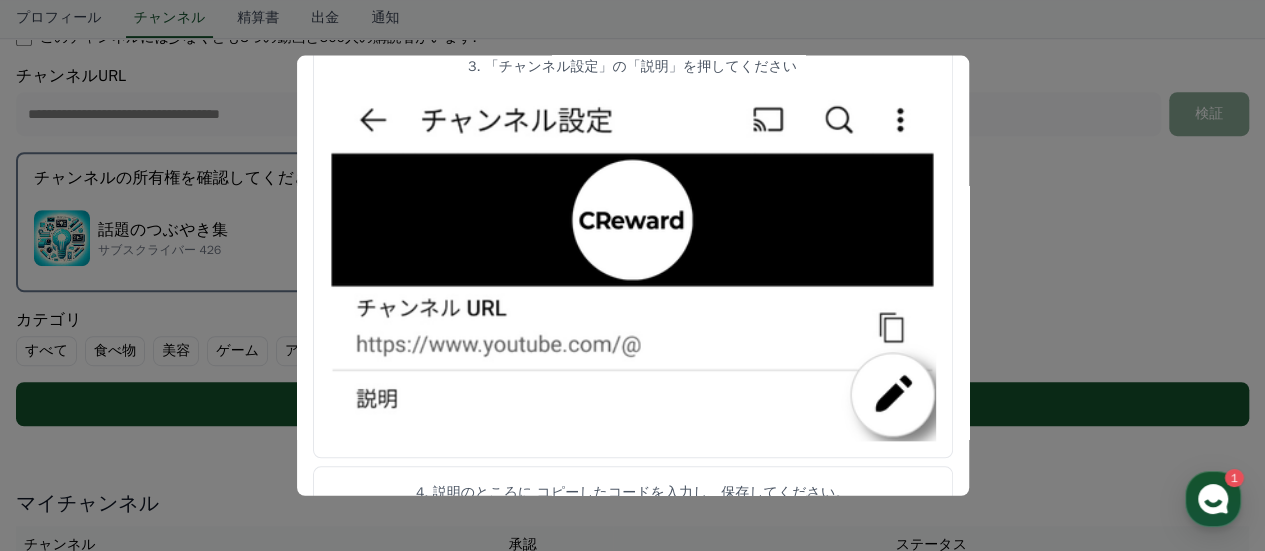 scroll, scrollTop: 882, scrollLeft: 0, axis: vertical 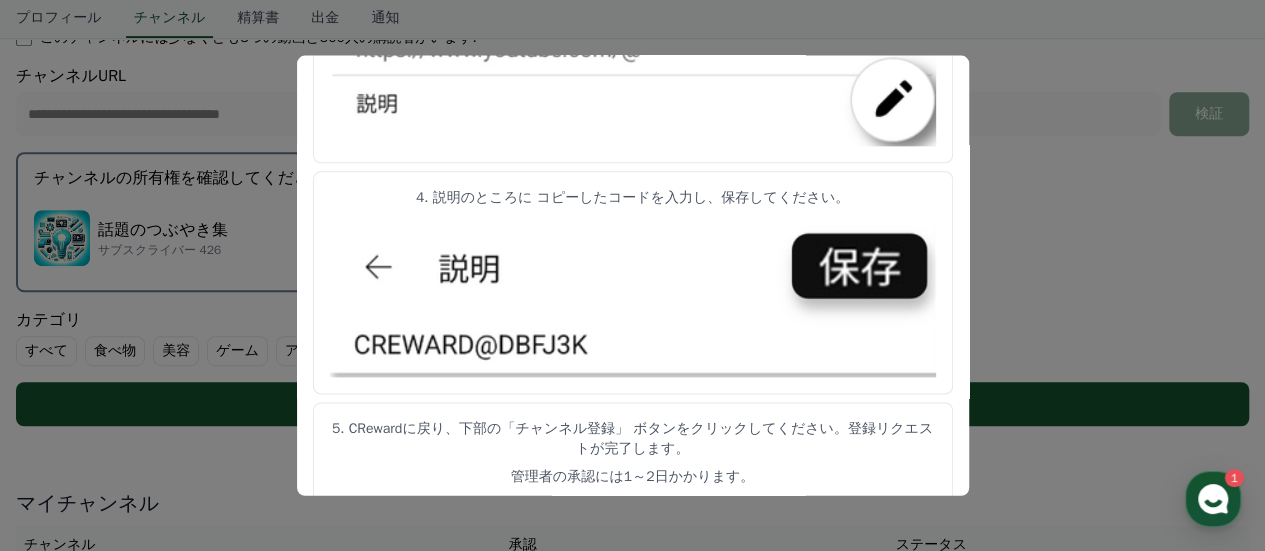 click at bounding box center [632, 275] 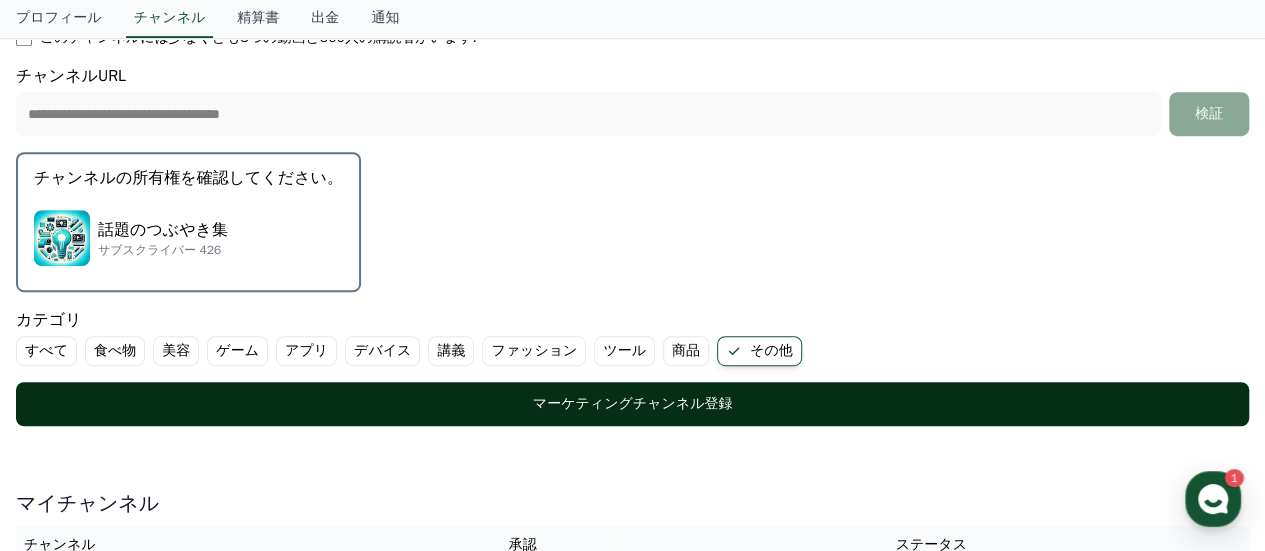 click on "マーケティングチャンネル登録" at bounding box center (632, 404) 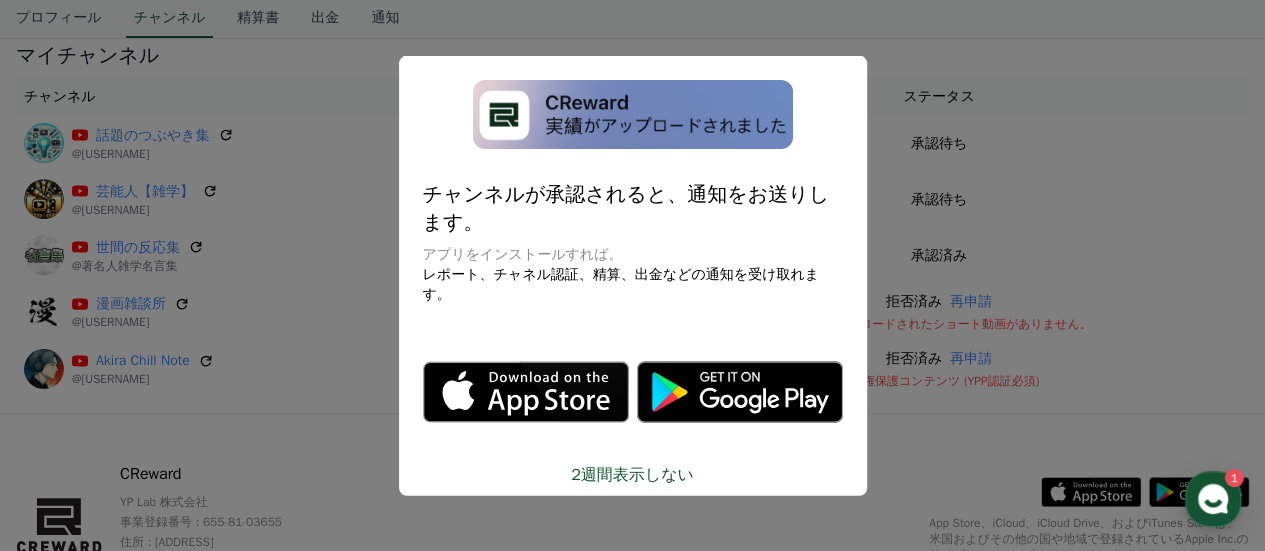 scroll, scrollTop: 0, scrollLeft: 0, axis: both 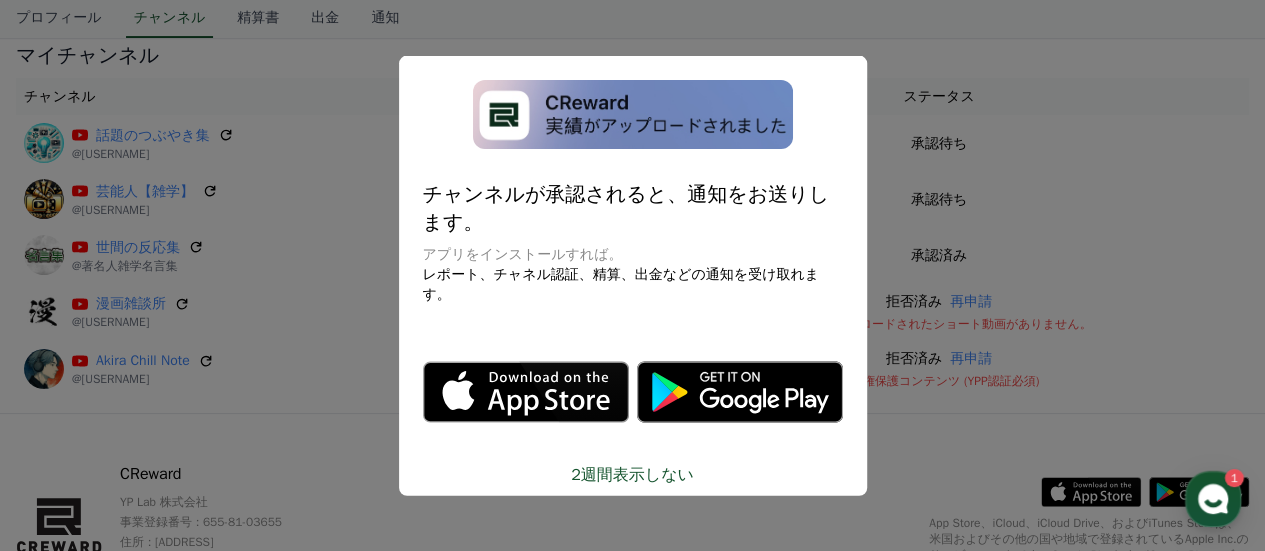 click at bounding box center (632, 275) 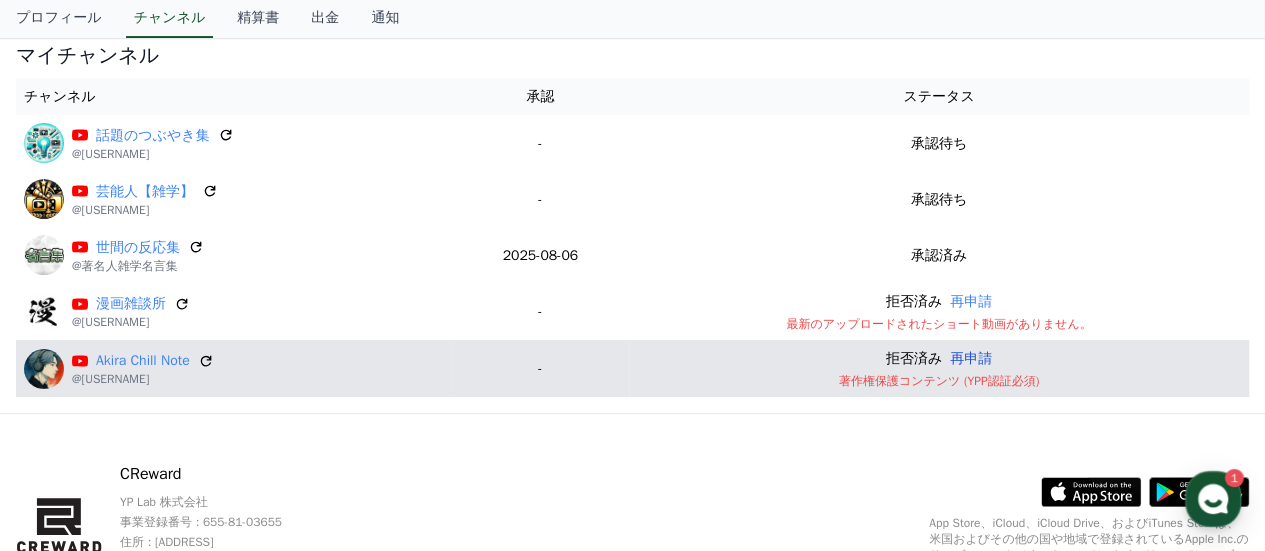 click on "再申請" at bounding box center [971, 358] 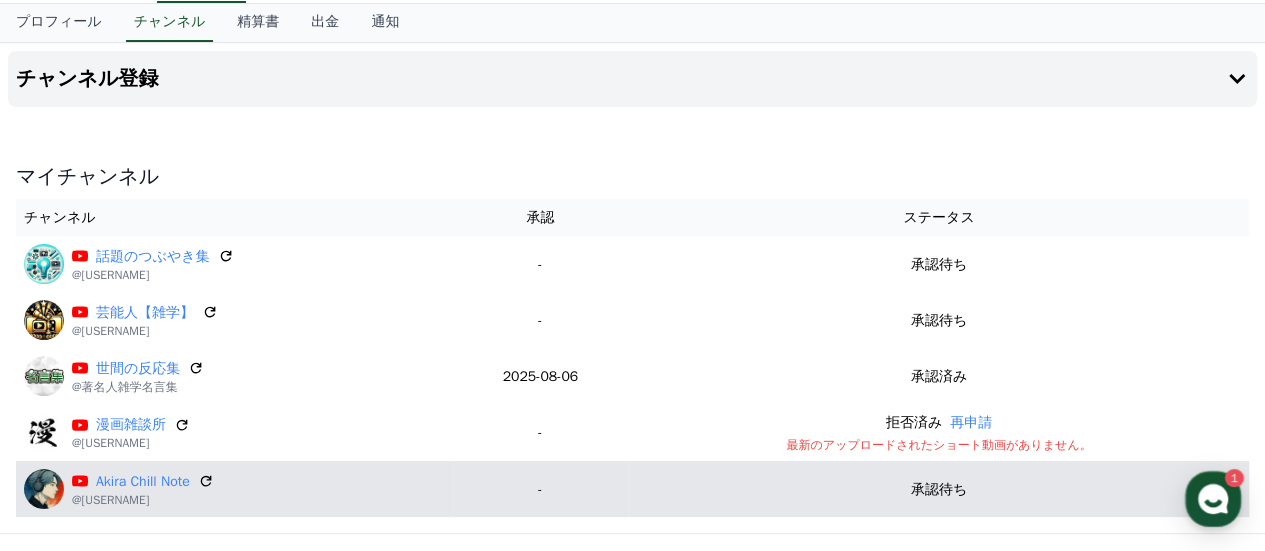 scroll, scrollTop: 0, scrollLeft: 0, axis: both 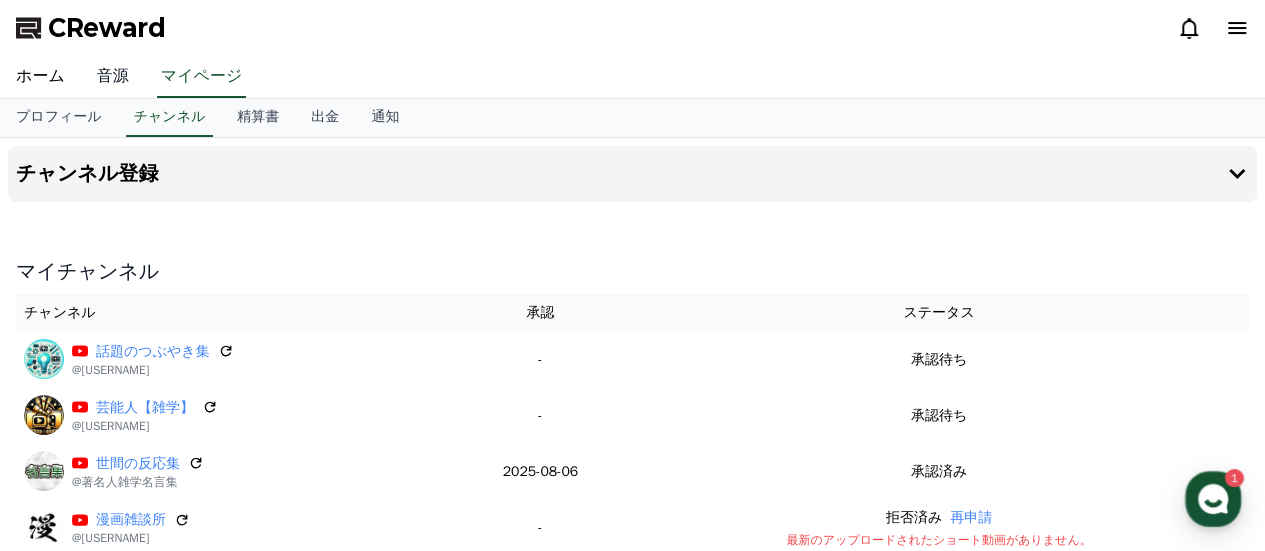 click on "音源" at bounding box center [113, 77] 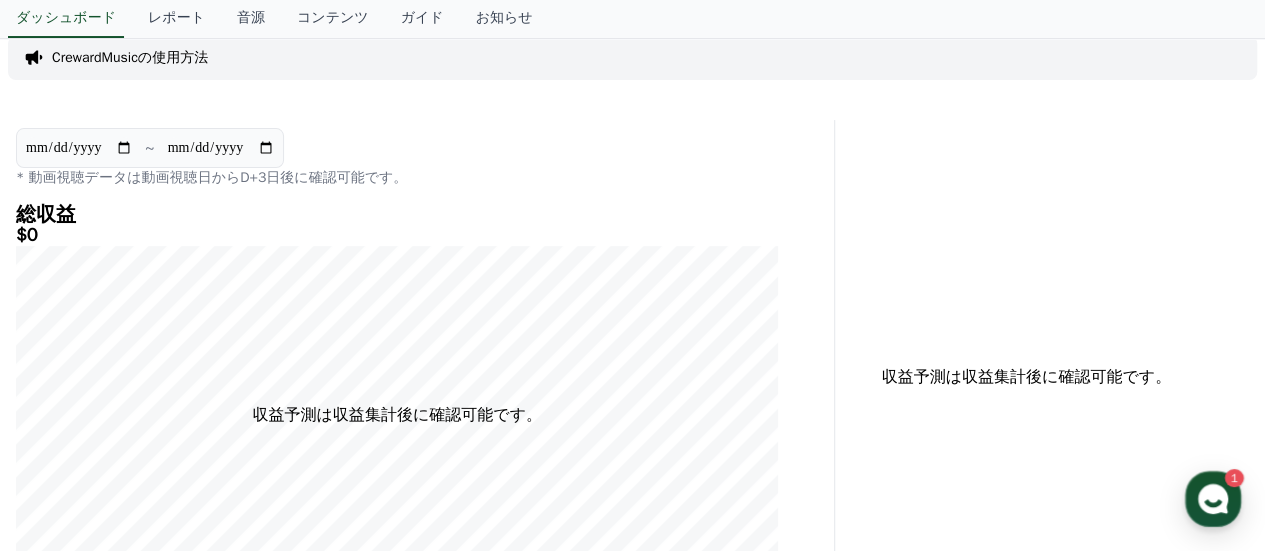 scroll, scrollTop: 0, scrollLeft: 0, axis: both 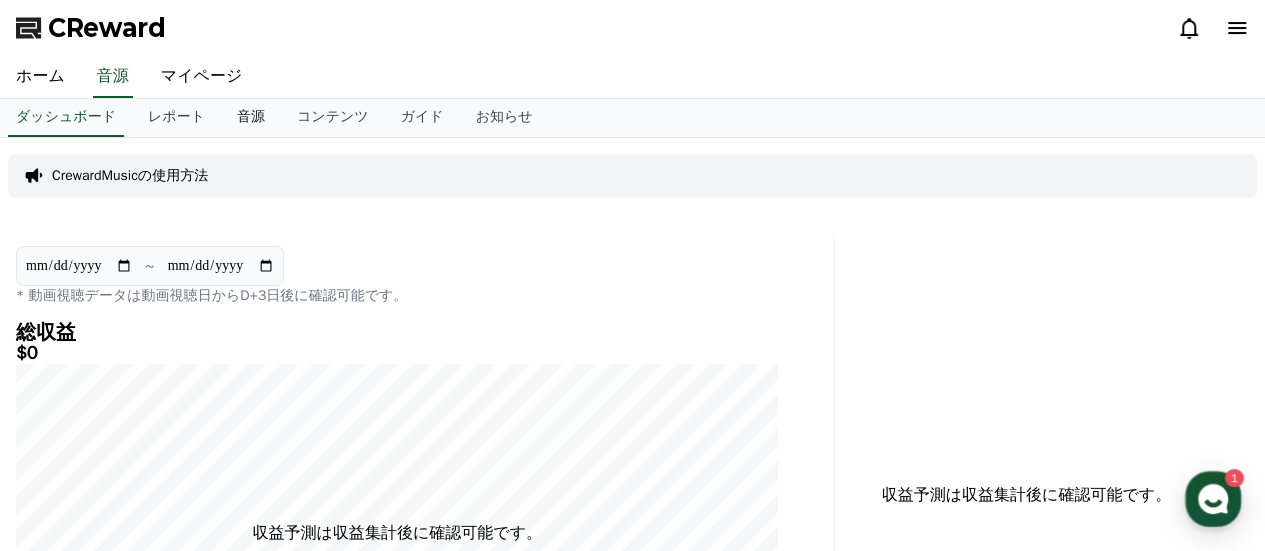 click on "音源" at bounding box center [251, 118] 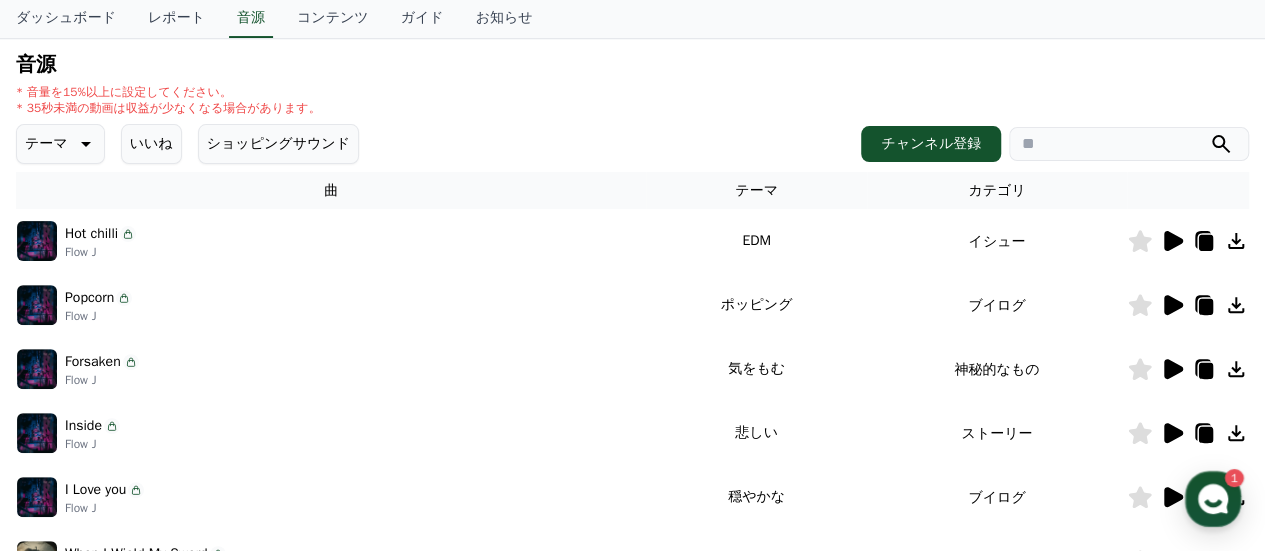 scroll, scrollTop: 0, scrollLeft: 0, axis: both 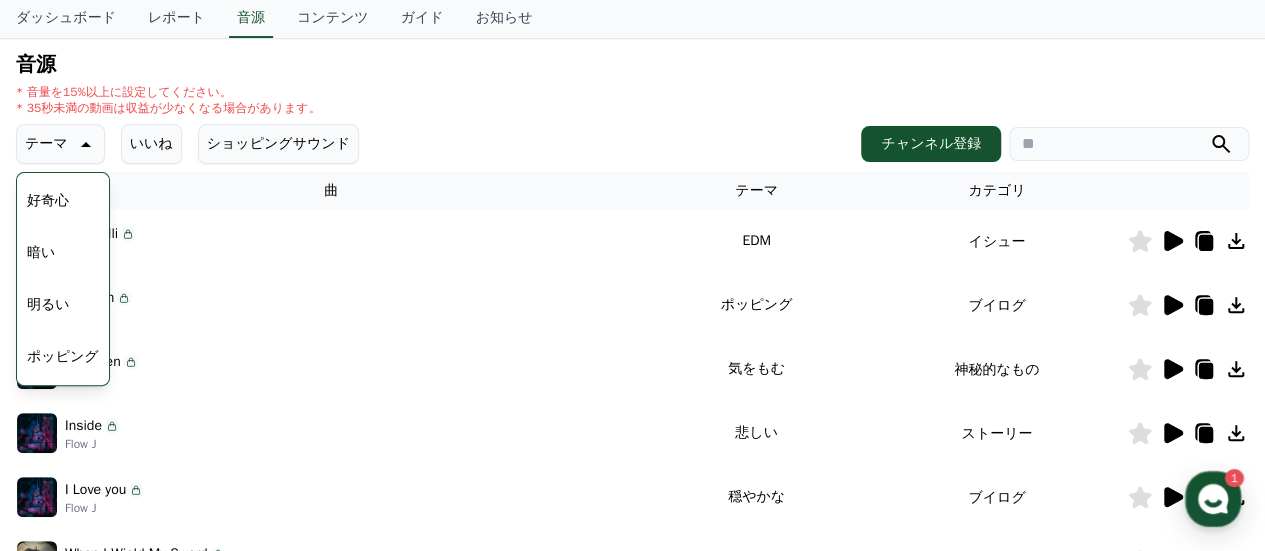 click on "明るい" at bounding box center [48, 305] 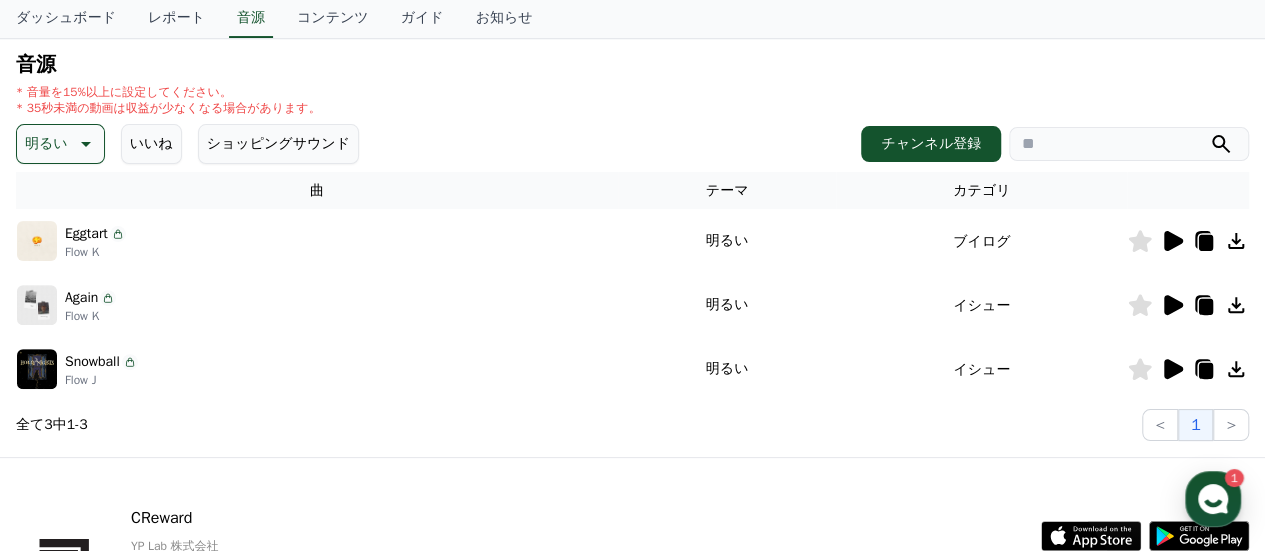 scroll, scrollTop: 0, scrollLeft: 0, axis: both 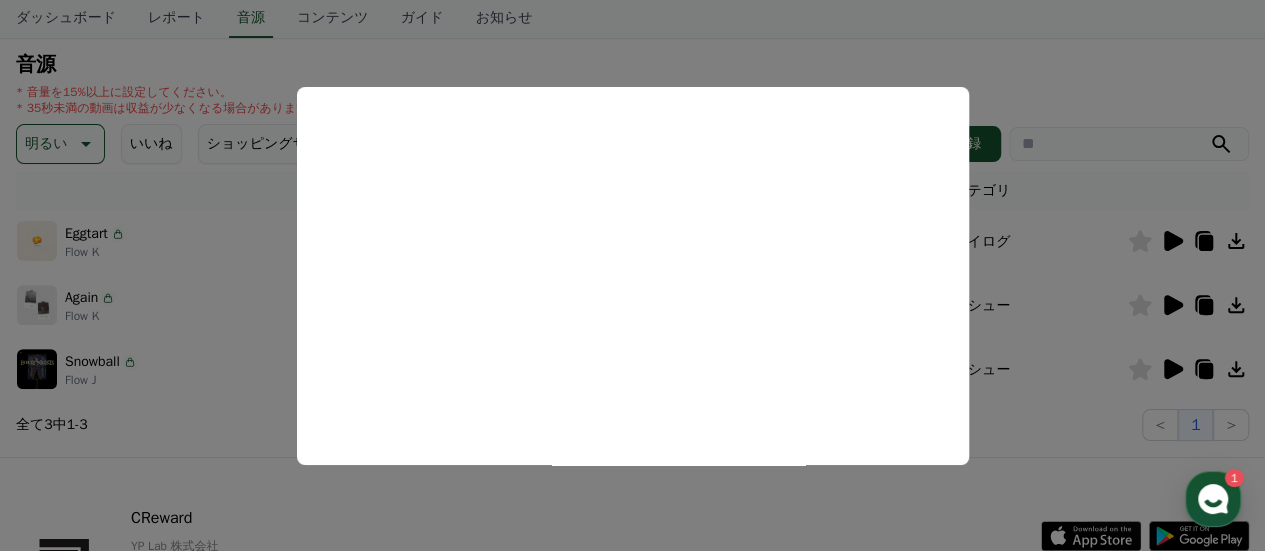 click at bounding box center (632, 275) 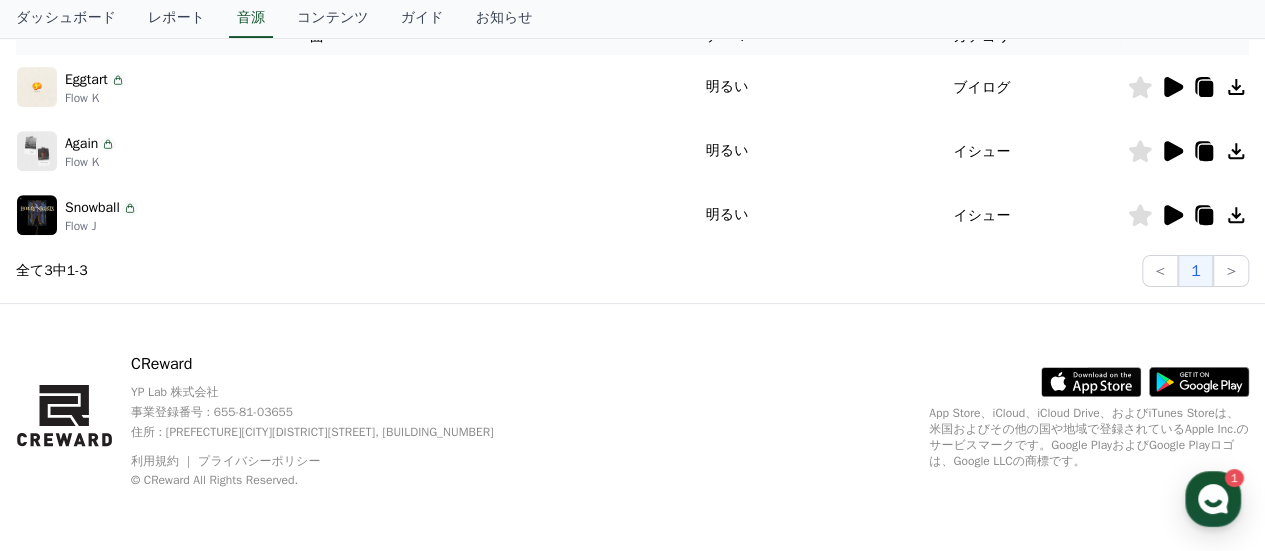 scroll, scrollTop: 254, scrollLeft: 0, axis: vertical 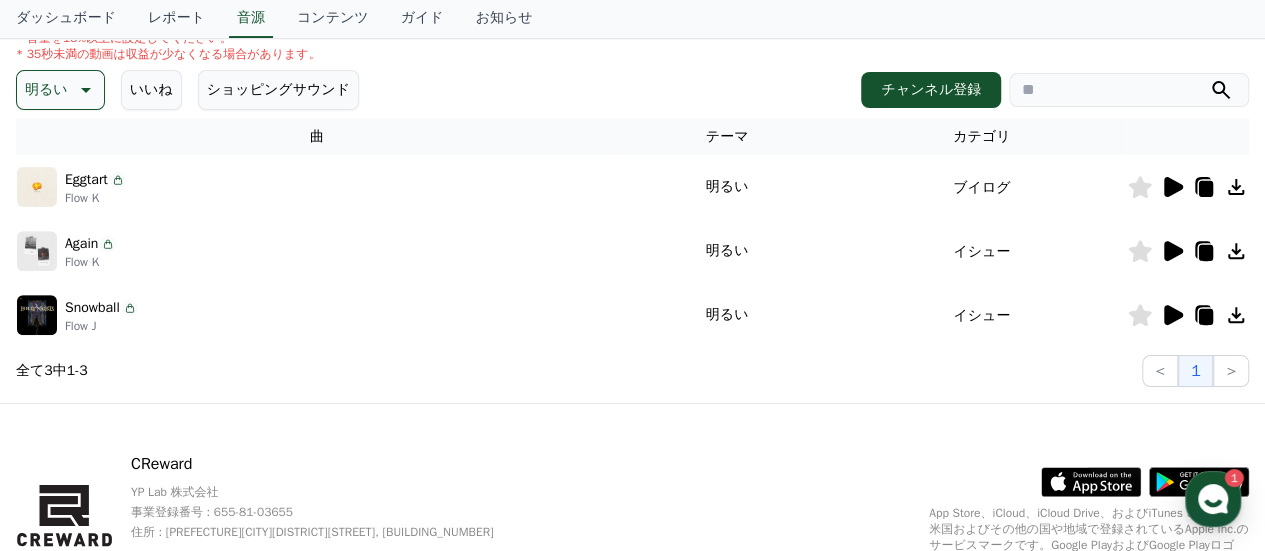 click 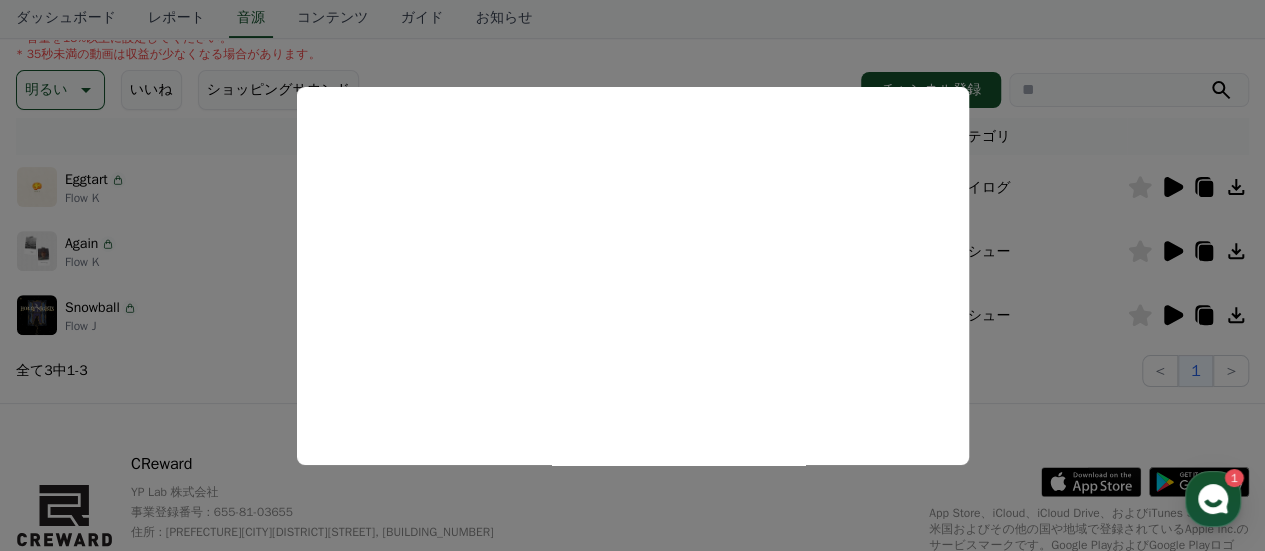 click at bounding box center (632, 275) 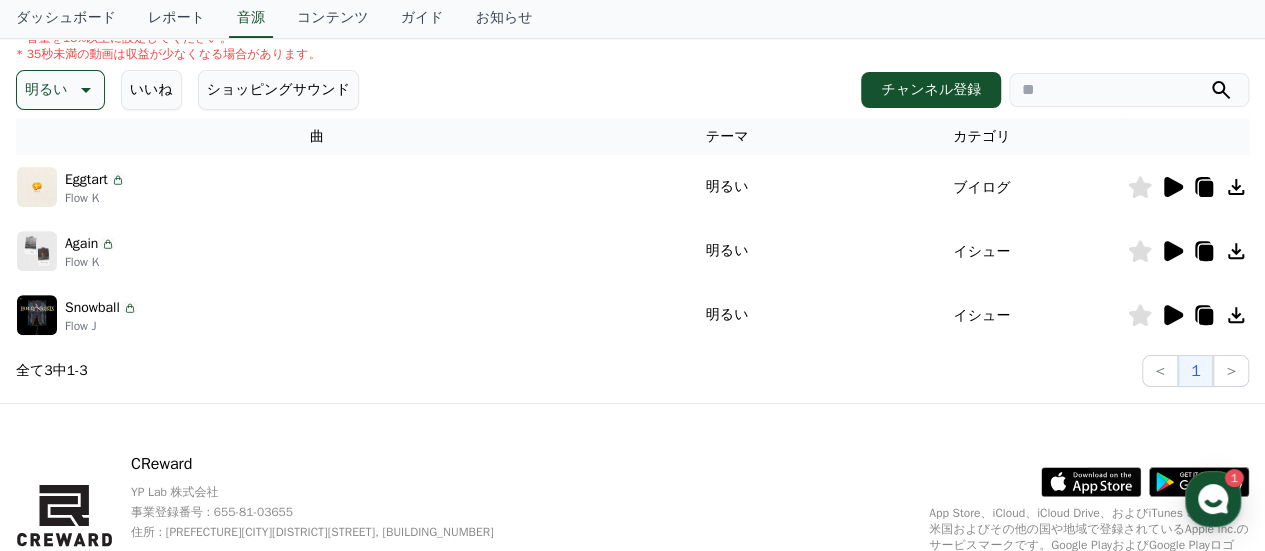 click 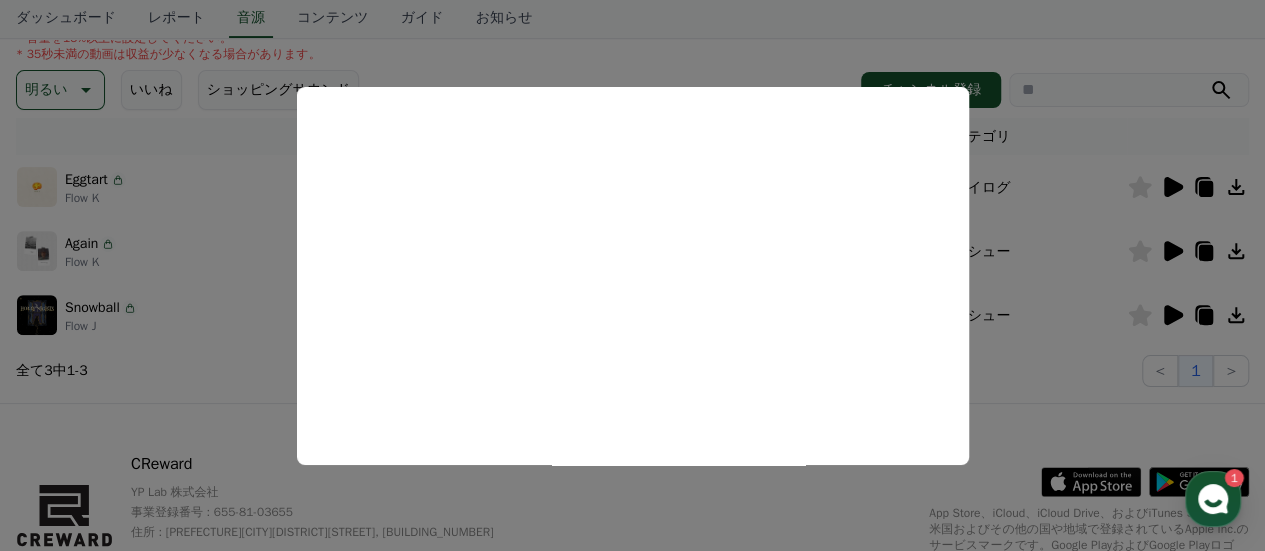 click at bounding box center [632, 275] 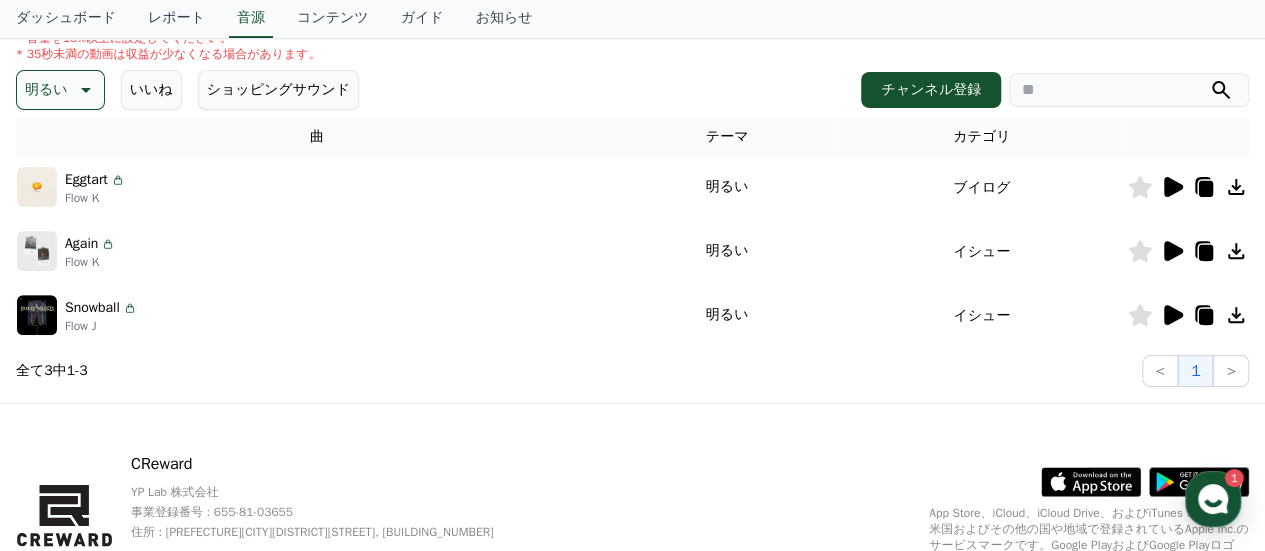 click 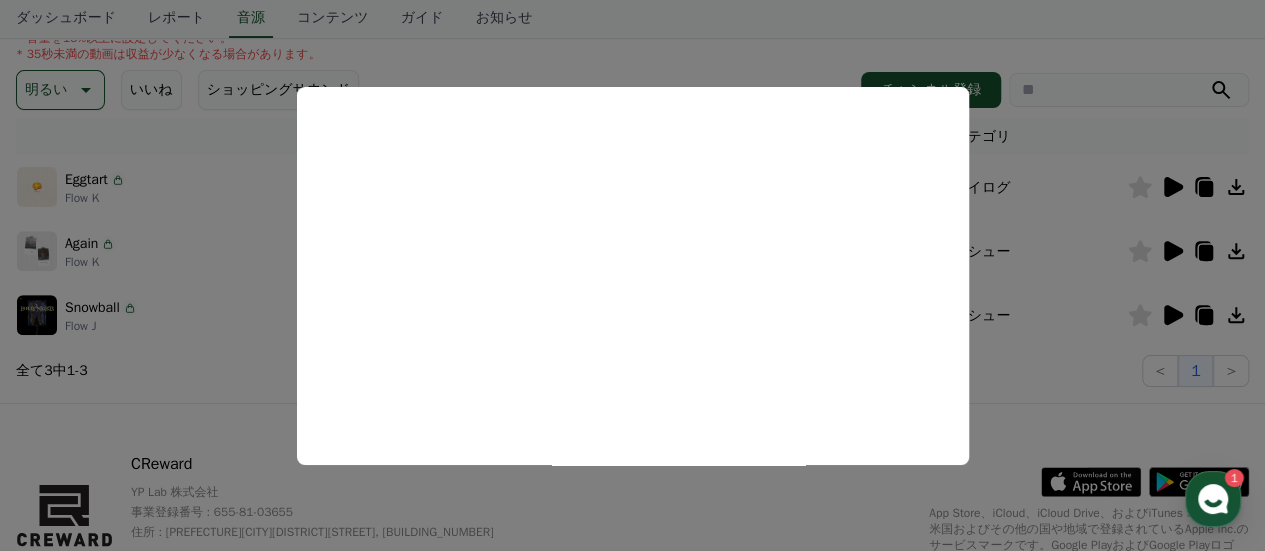 click at bounding box center [632, 275] 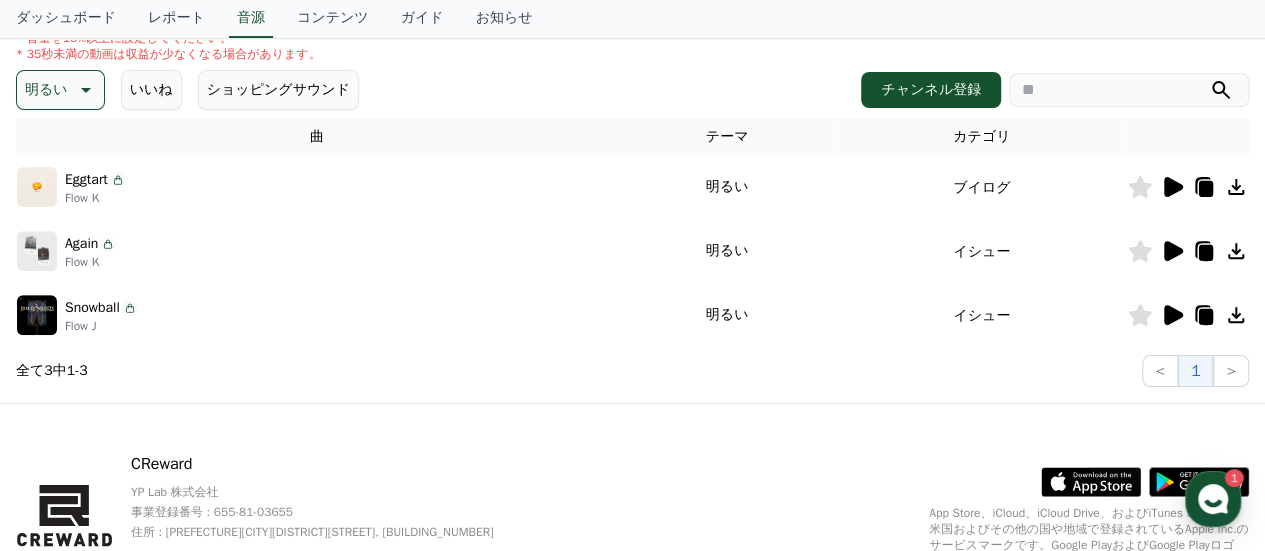 click 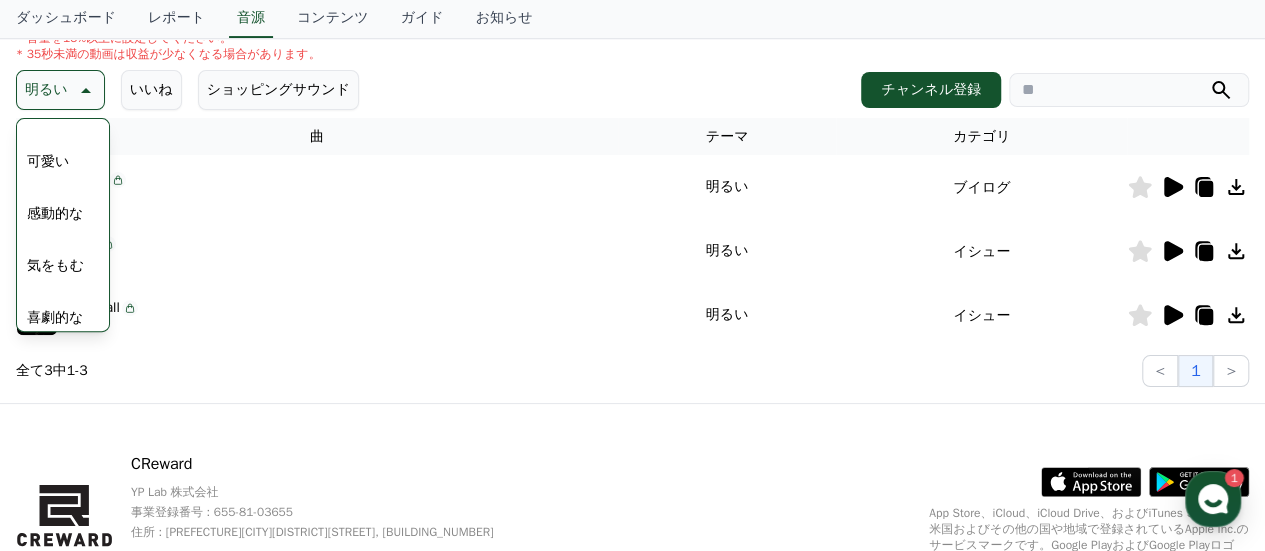 scroll, scrollTop: 824, scrollLeft: 0, axis: vertical 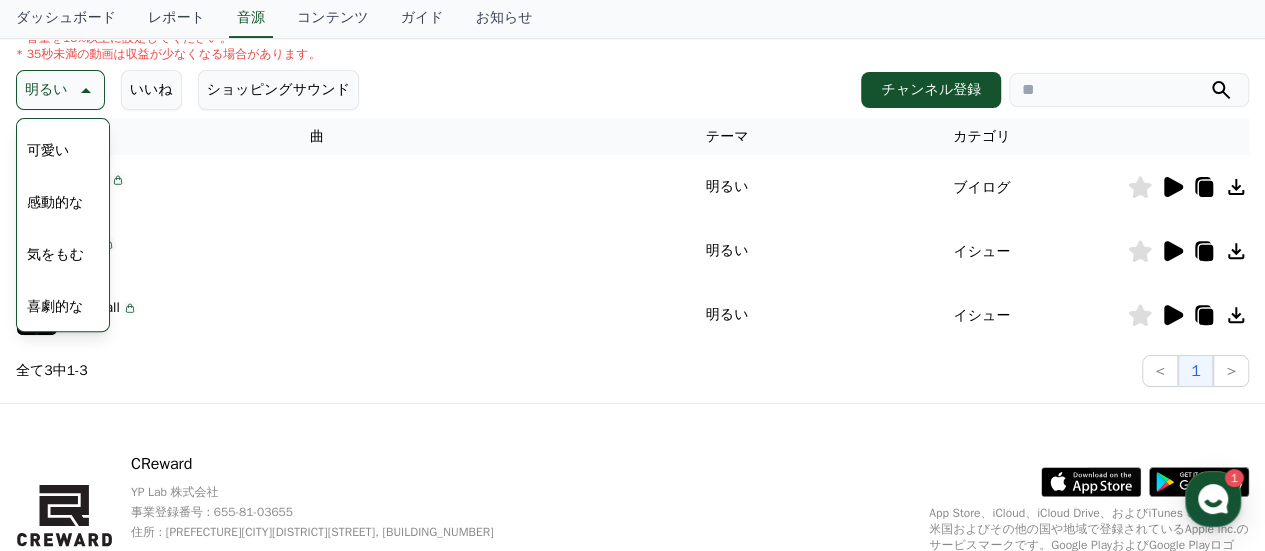 click on "喜劇的な" at bounding box center (55, 307) 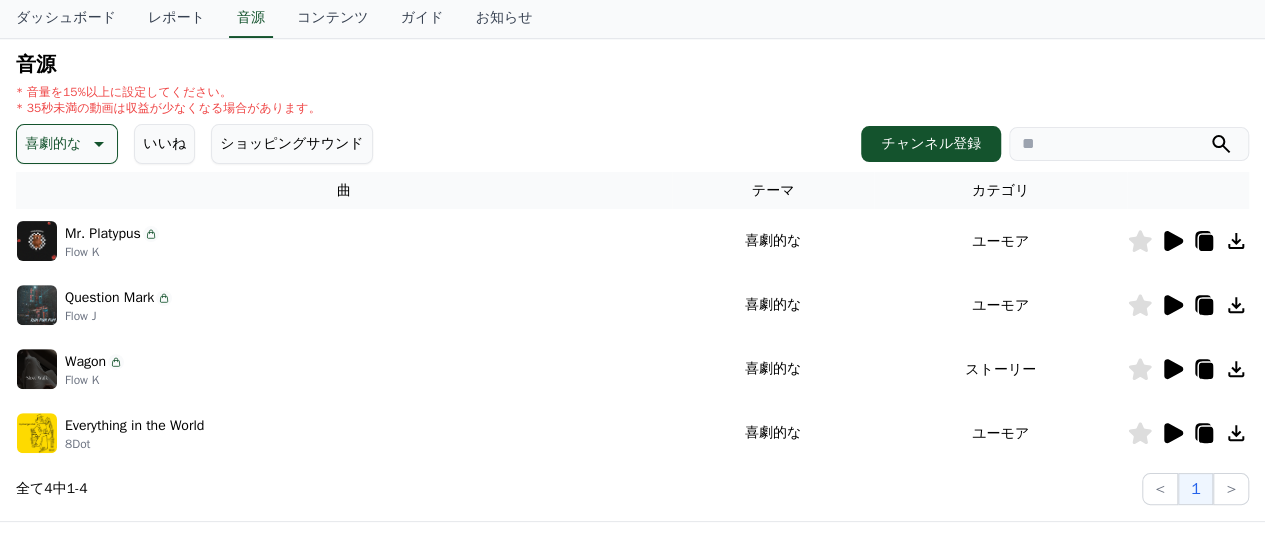 scroll, scrollTop: 0, scrollLeft: 0, axis: both 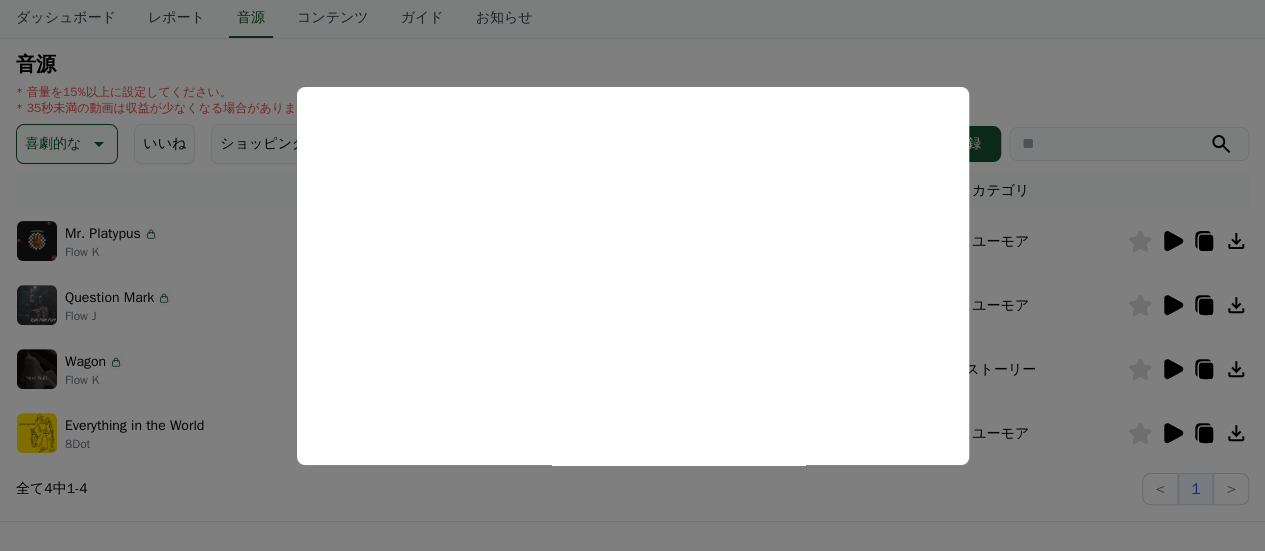click at bounding box center (632, 275) 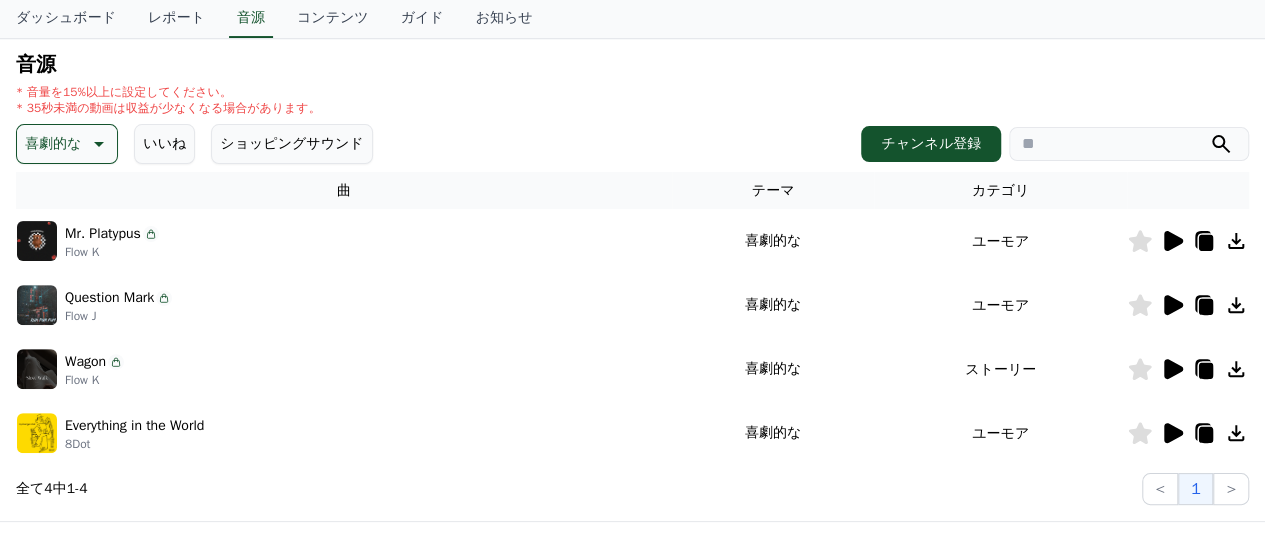 click 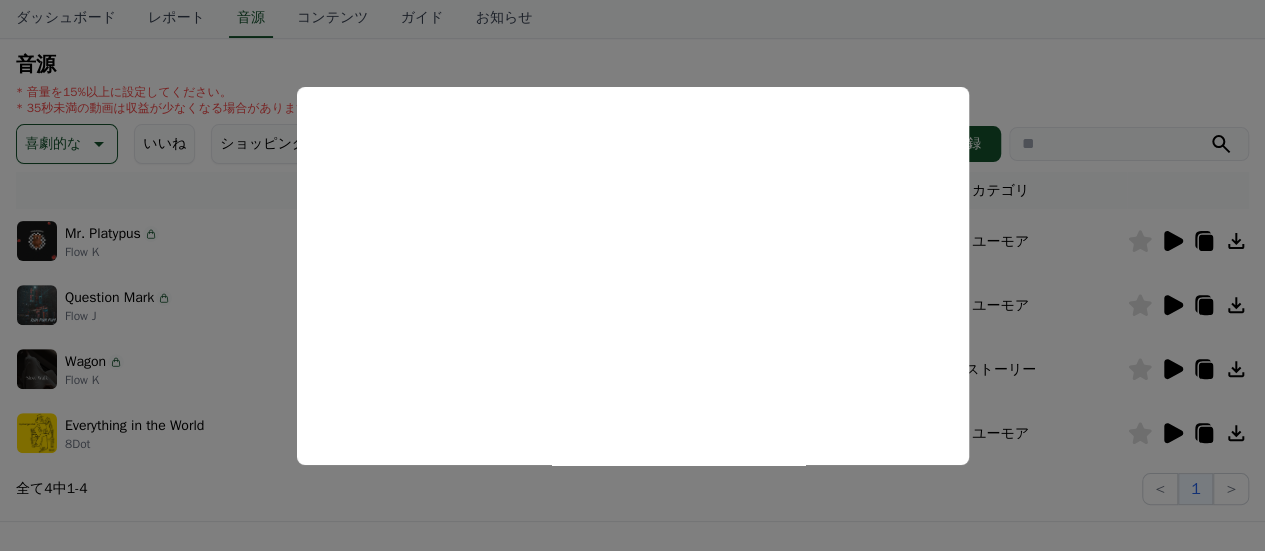 click at bounding box center [632, 275] 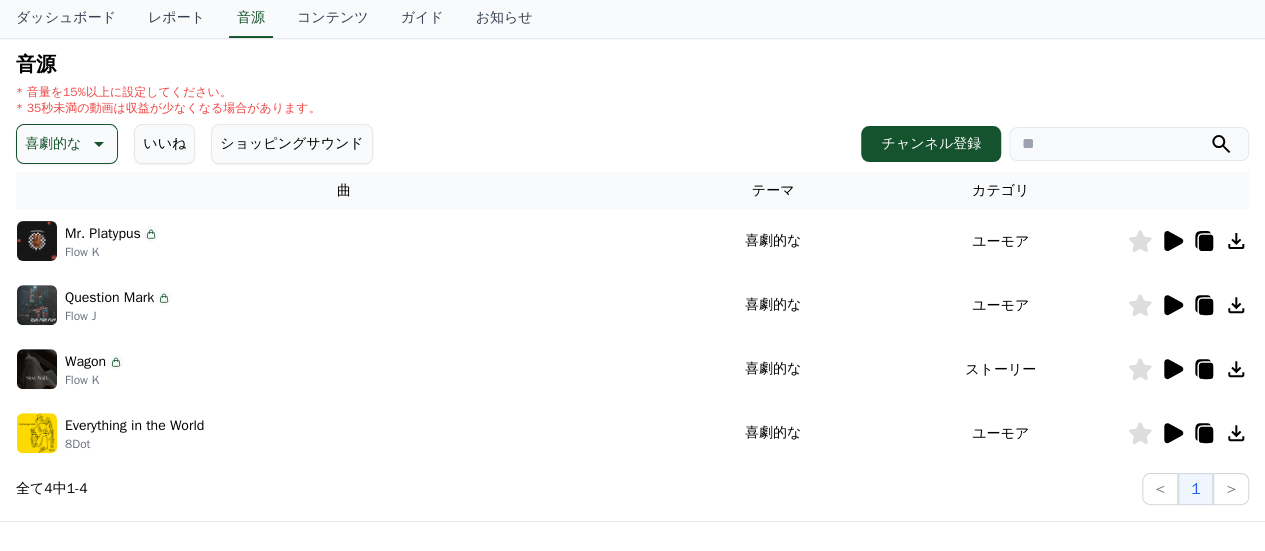 click at bounding box center (1129, 144) 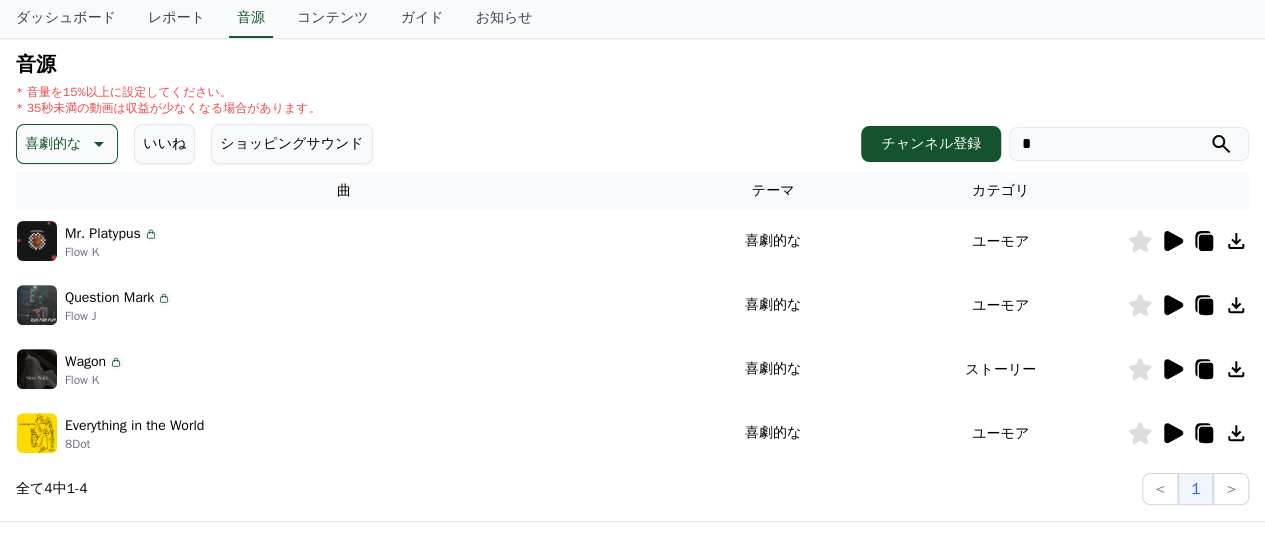type on "*" 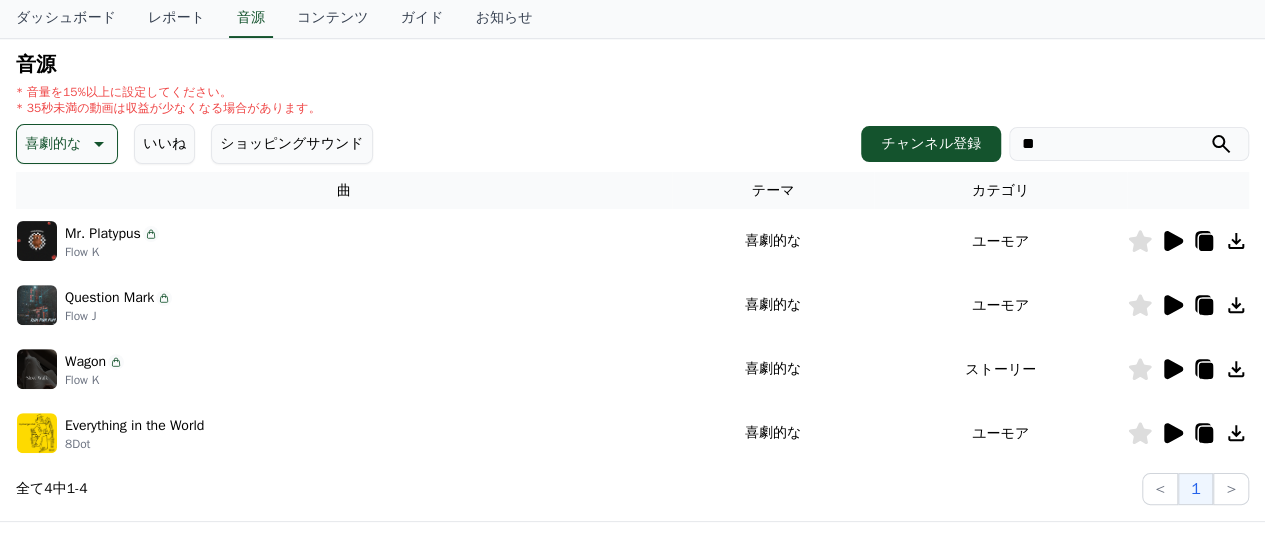 type on "**" 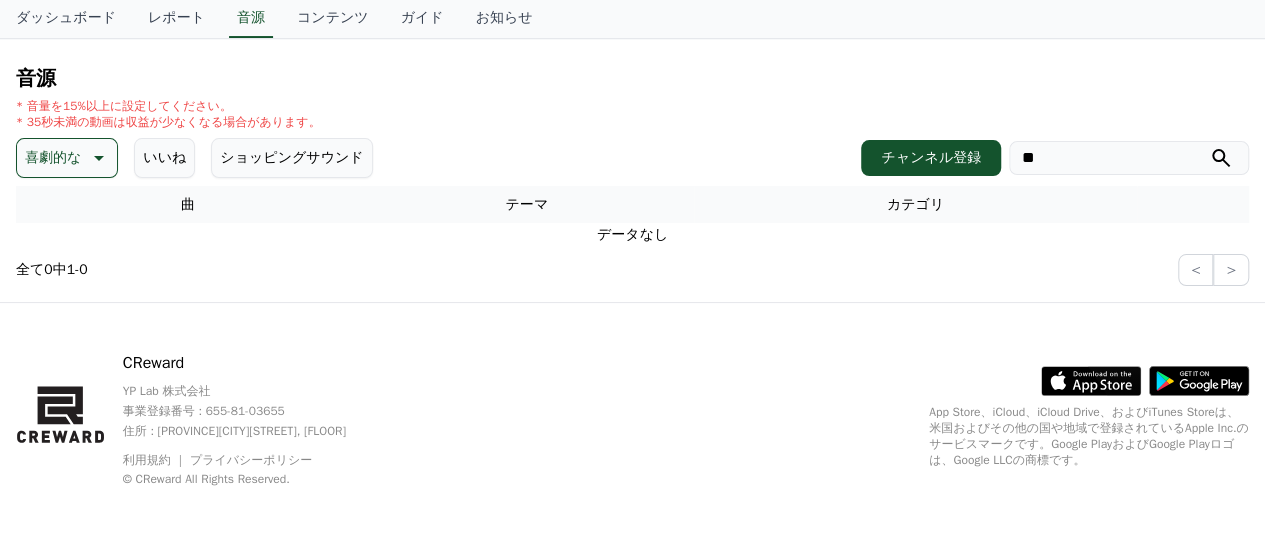 scroll, scrollTop: 184, scrollLeft: 0, axis: vertical 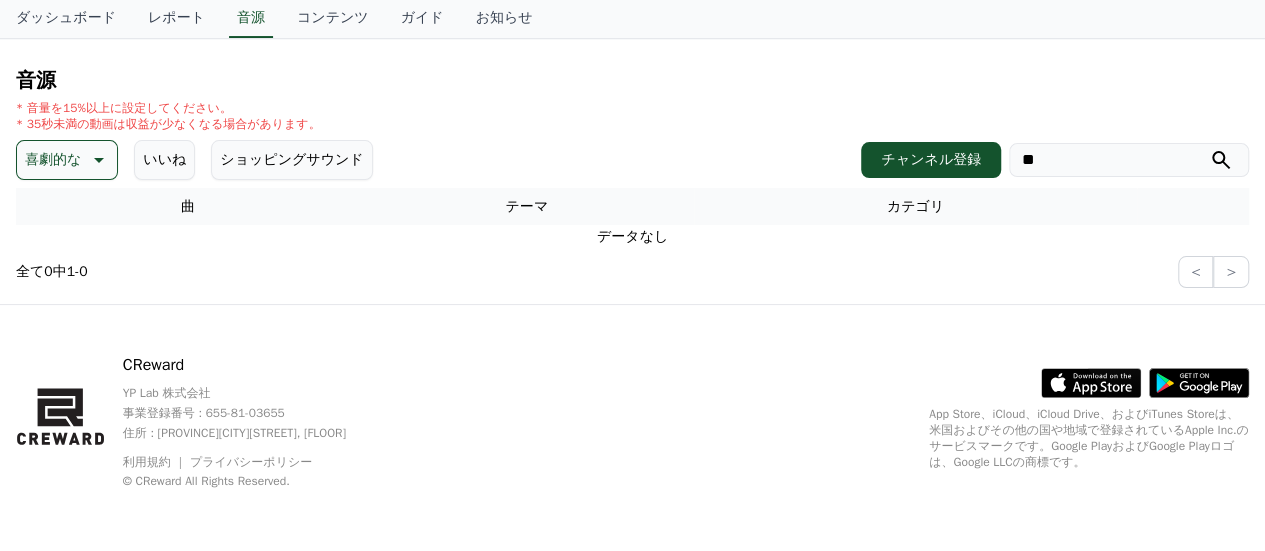 drag, startPoint x: 1057, startPoint y: 165, endPoint x: 1018, endPoint y: 165, distance: 39 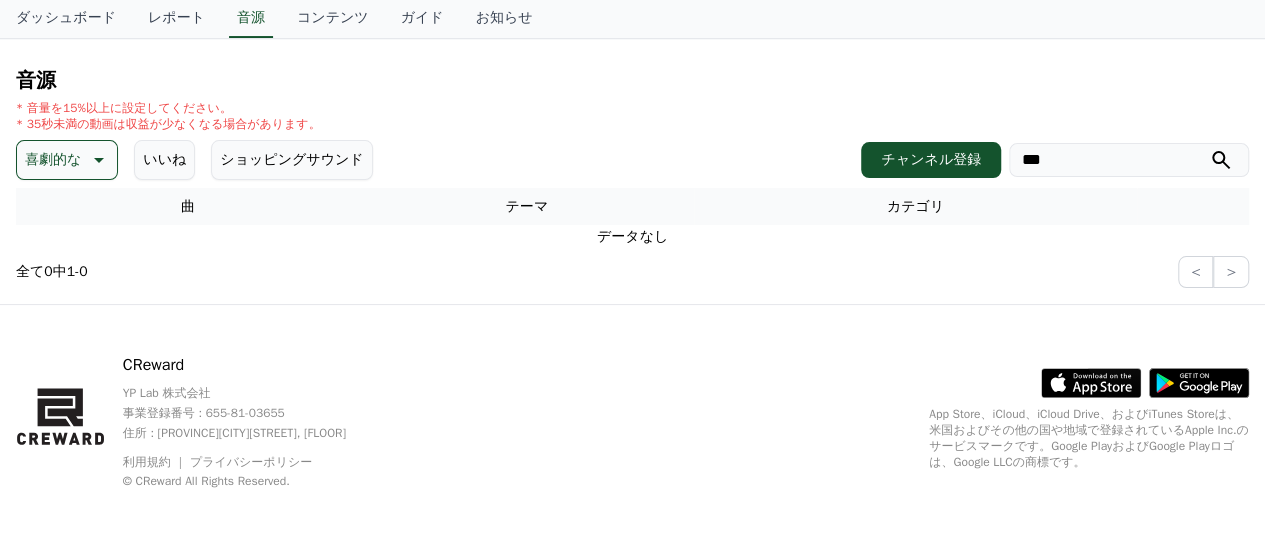 type on "***" 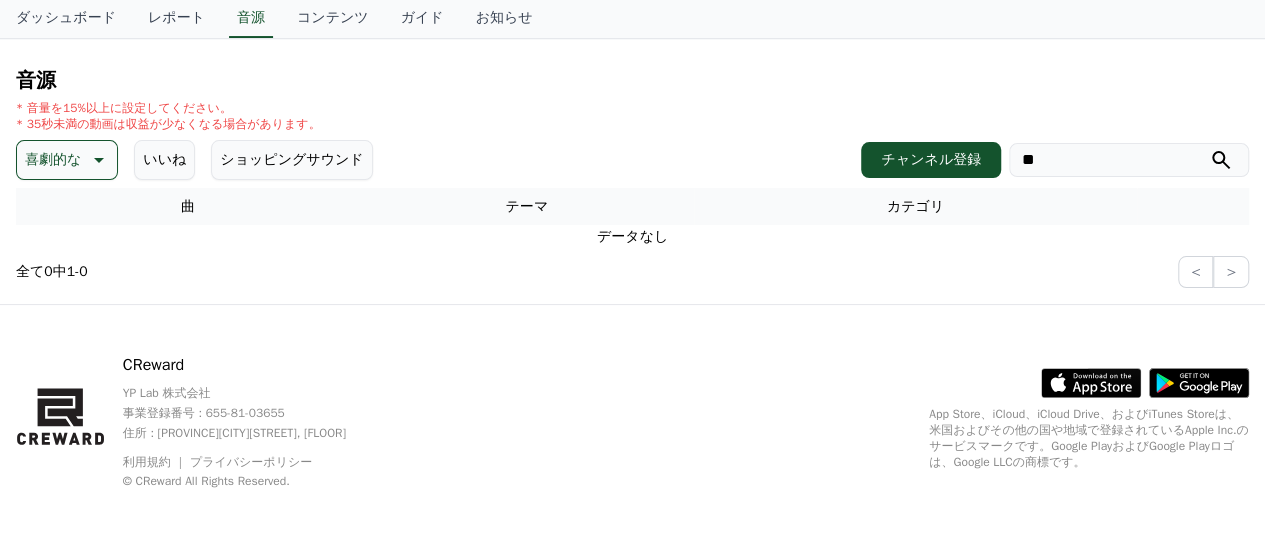 click at bounding box center (1221, 160) 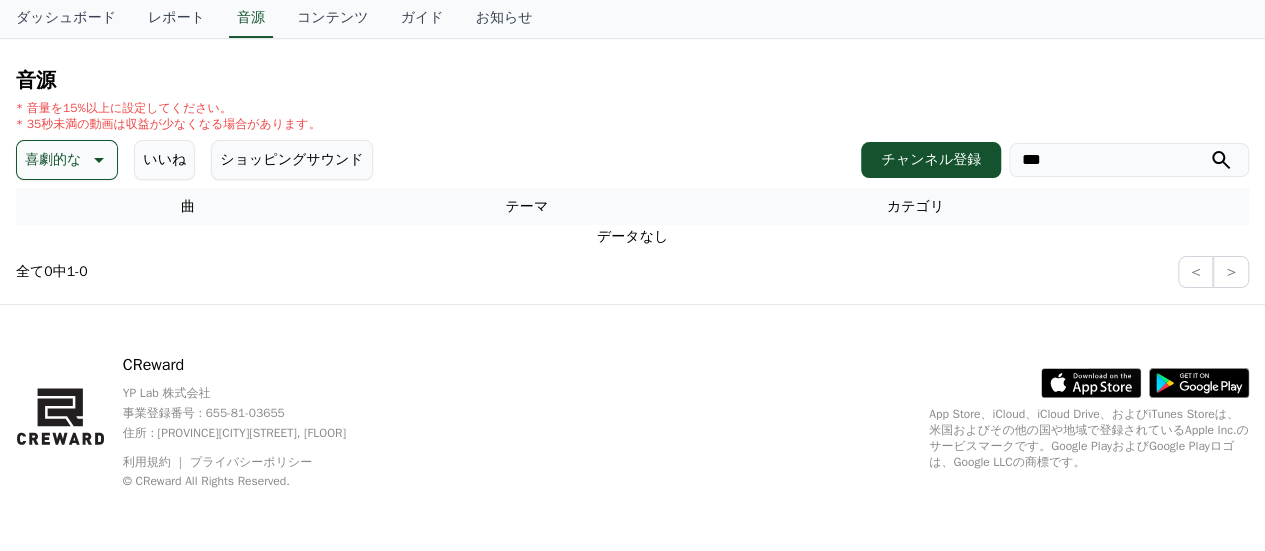 click at bounding box center (1221, 160) 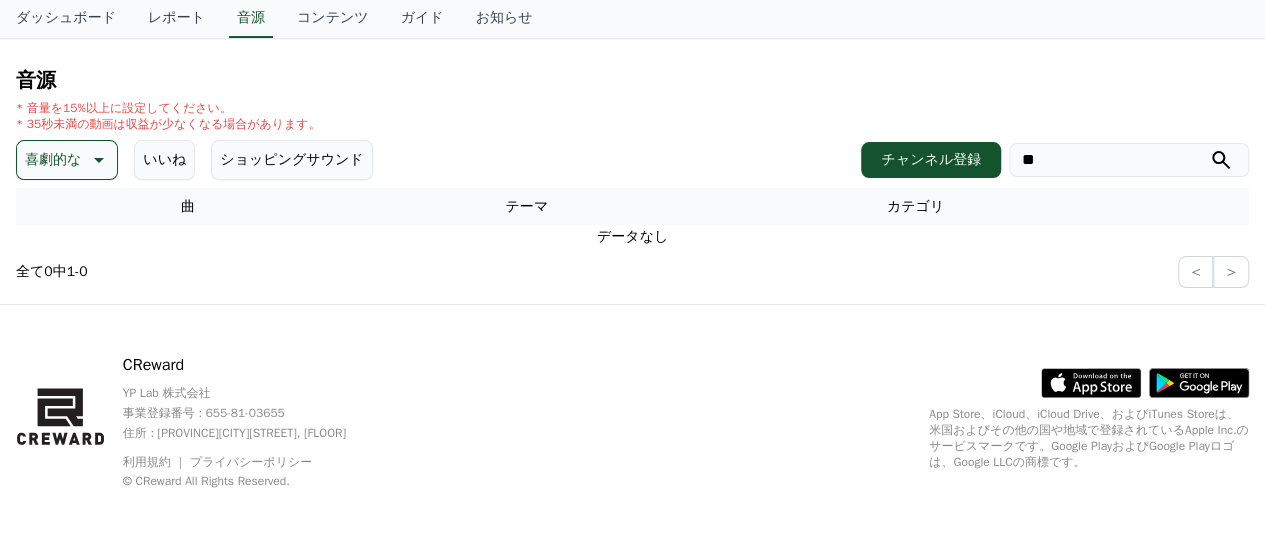 type on "*" 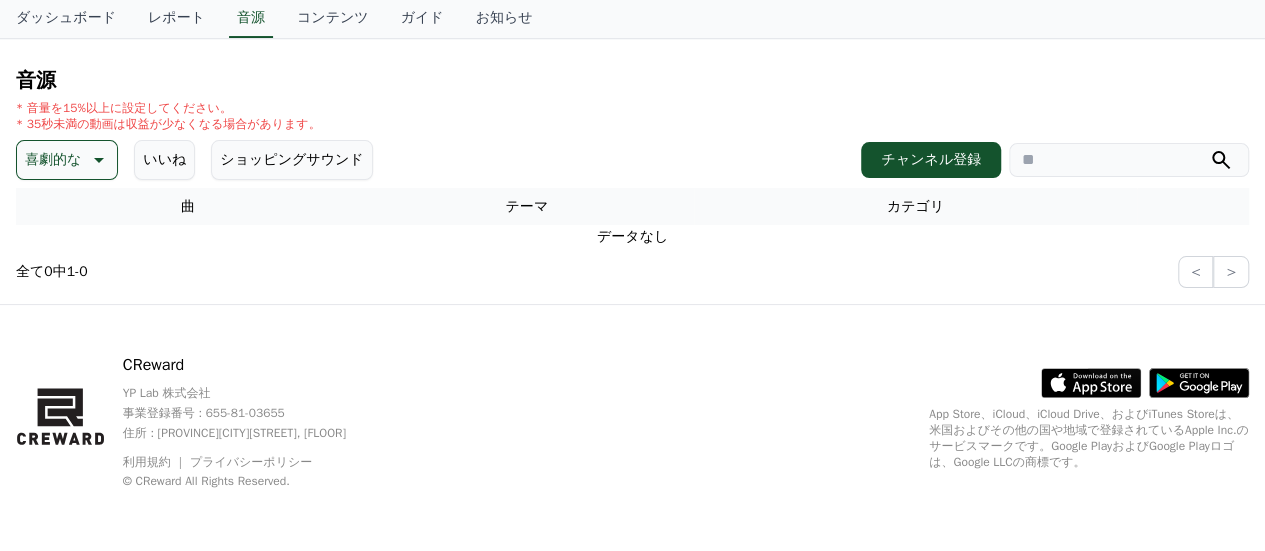 type 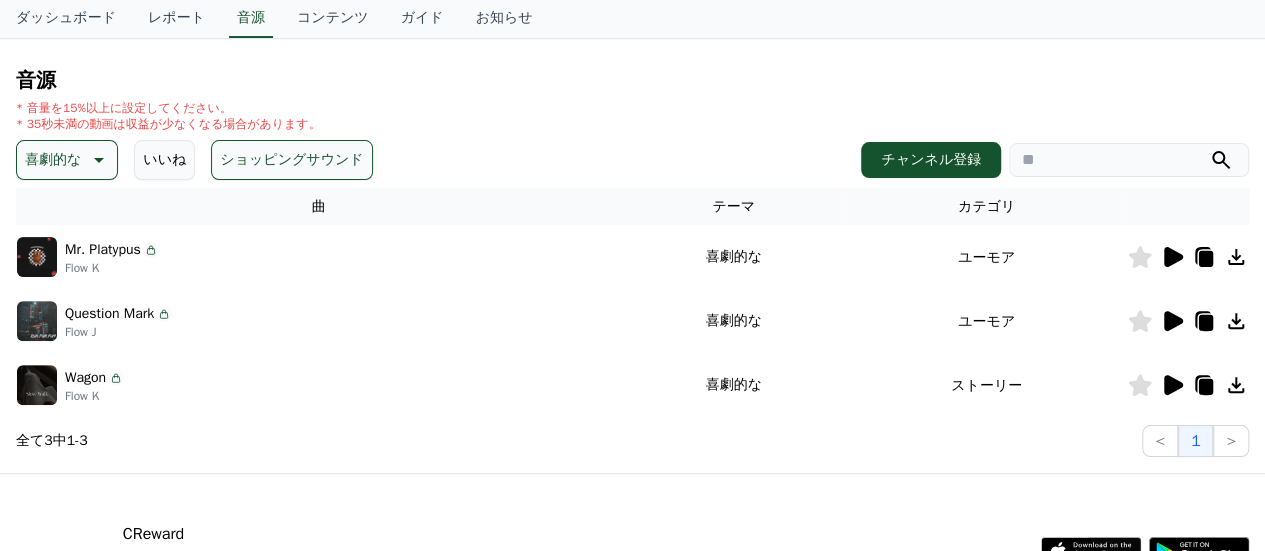 scroll, scrollTop: 0, scrollLeft: 0, axis: both 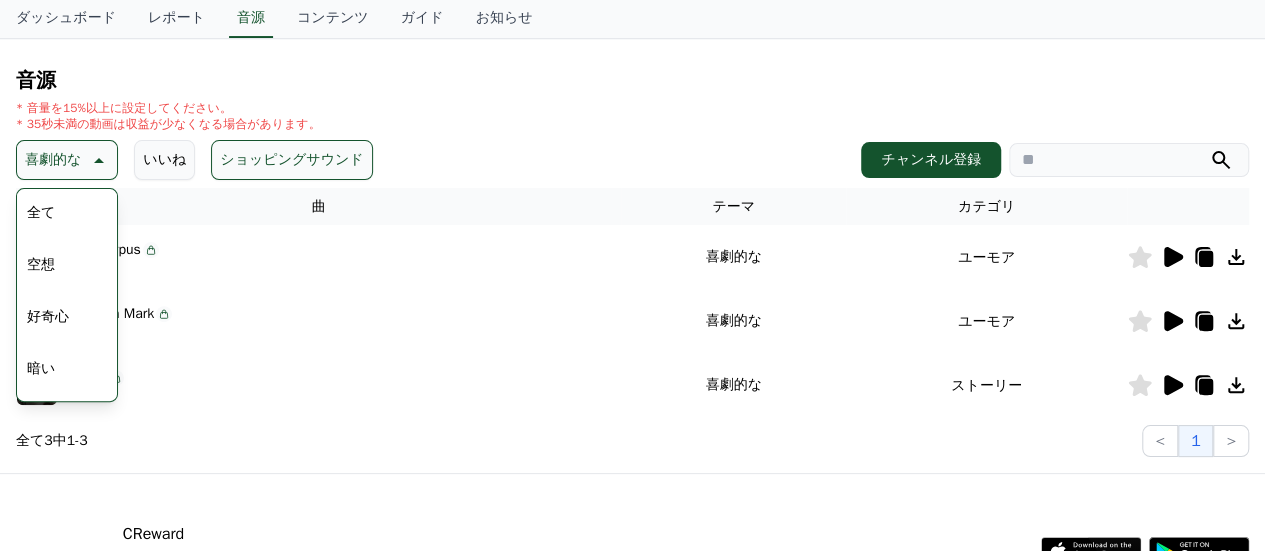 click on "いいね" at bounding box center (164, 160) 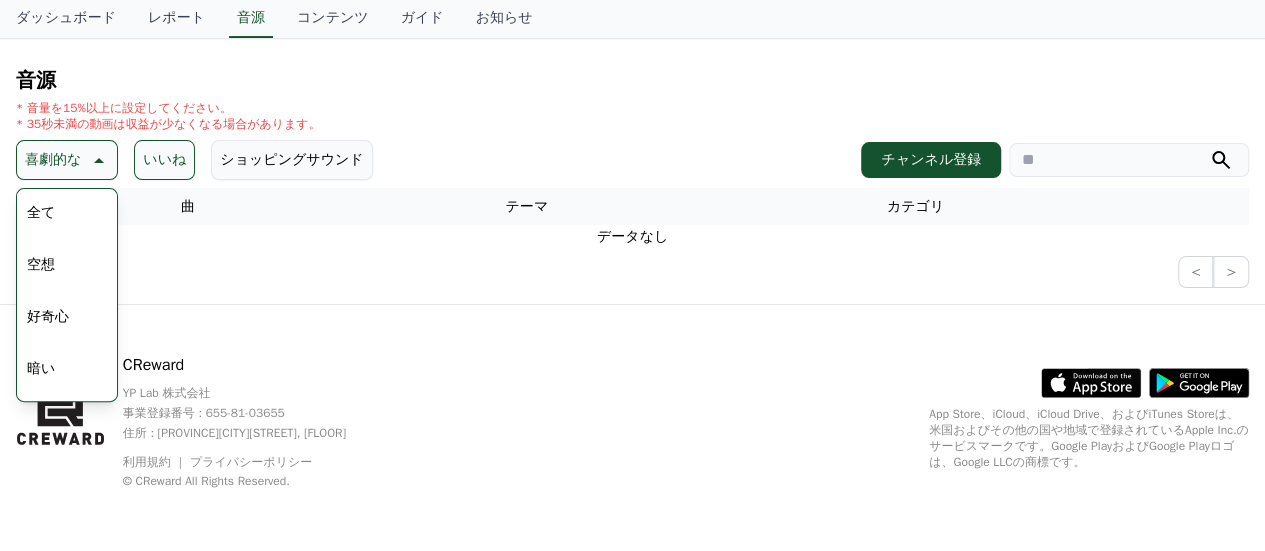 scroll, scrollTop: 0, scrollLeft: 0, axis: both 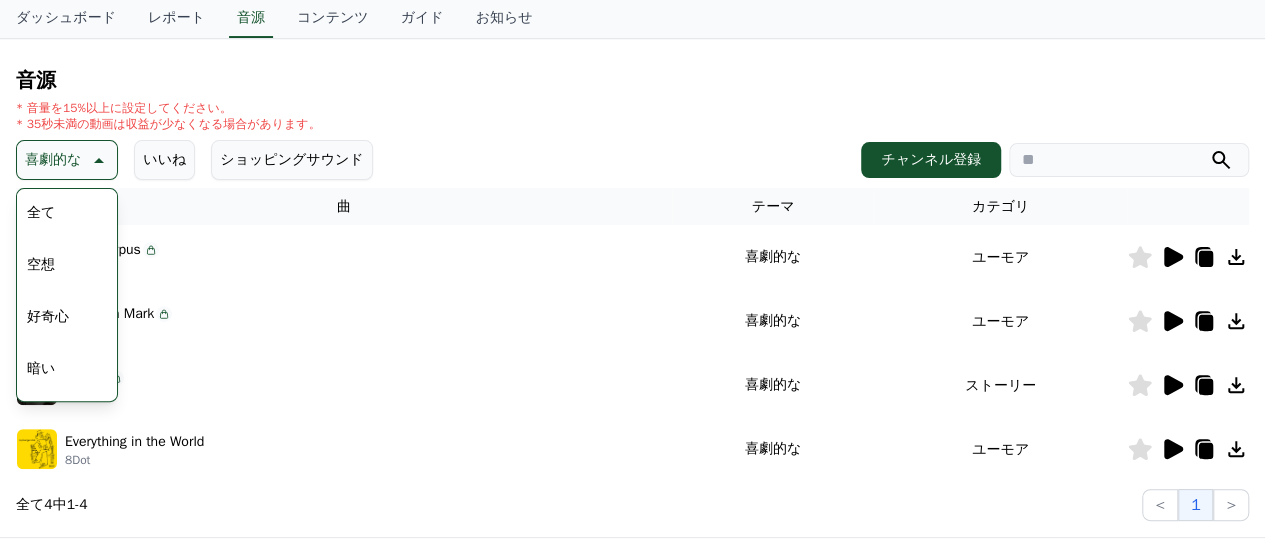 click on "全て" at bounding box center [41, 213] 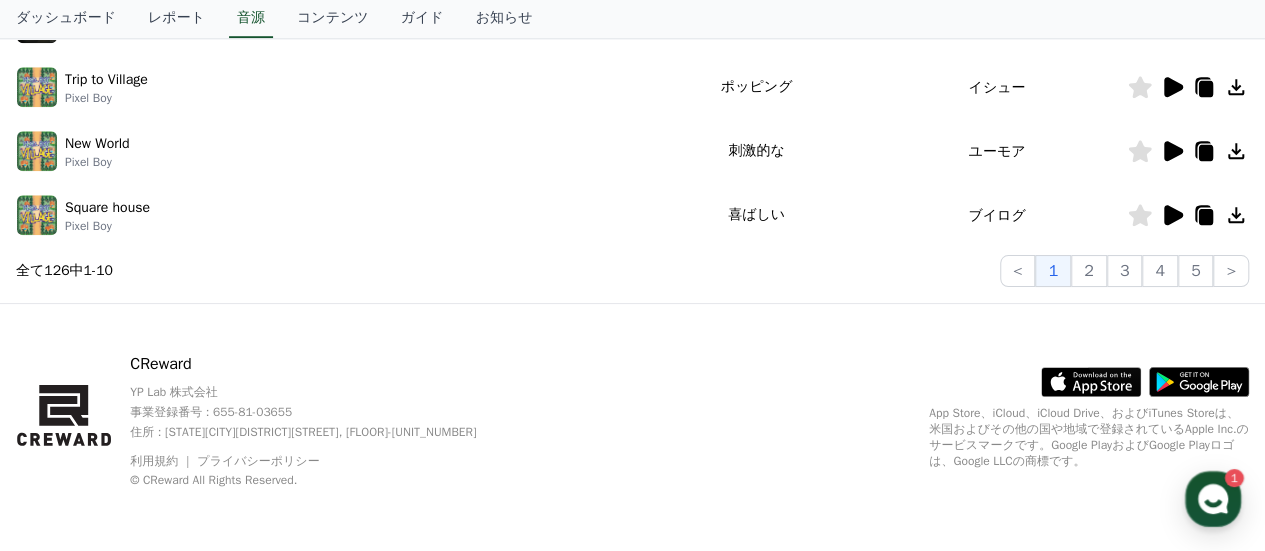 scroll, scrollTop: 0, scrollLeft: 0, axis: both 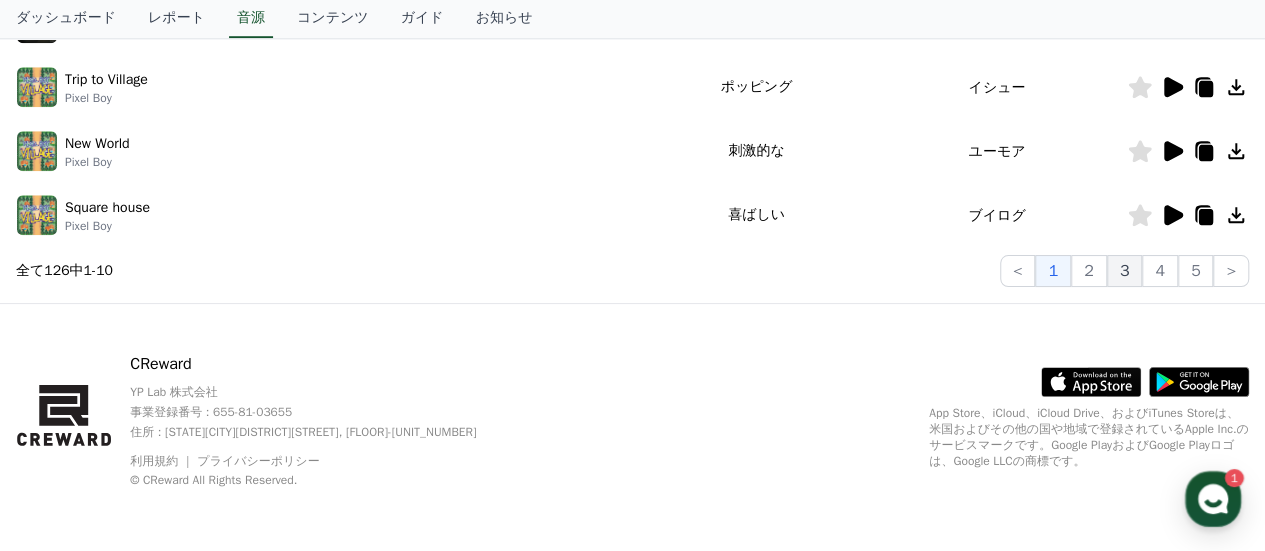 click on "3" at bounding box center [1125, 271] 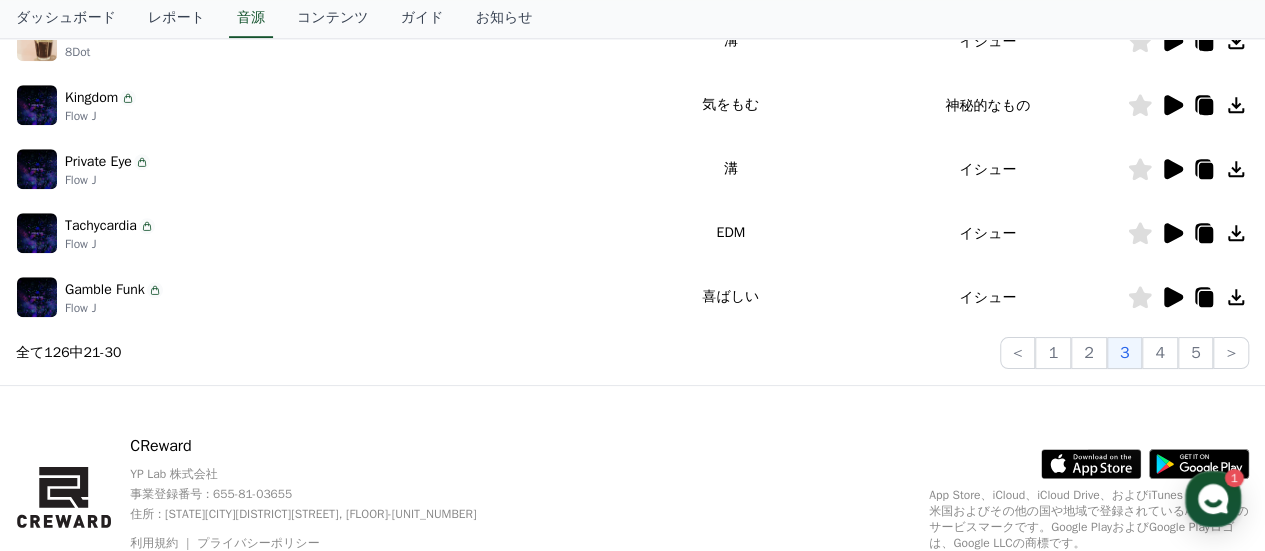 scroll, scrollTop: 802, scrollLeft: 0, axis: vertical 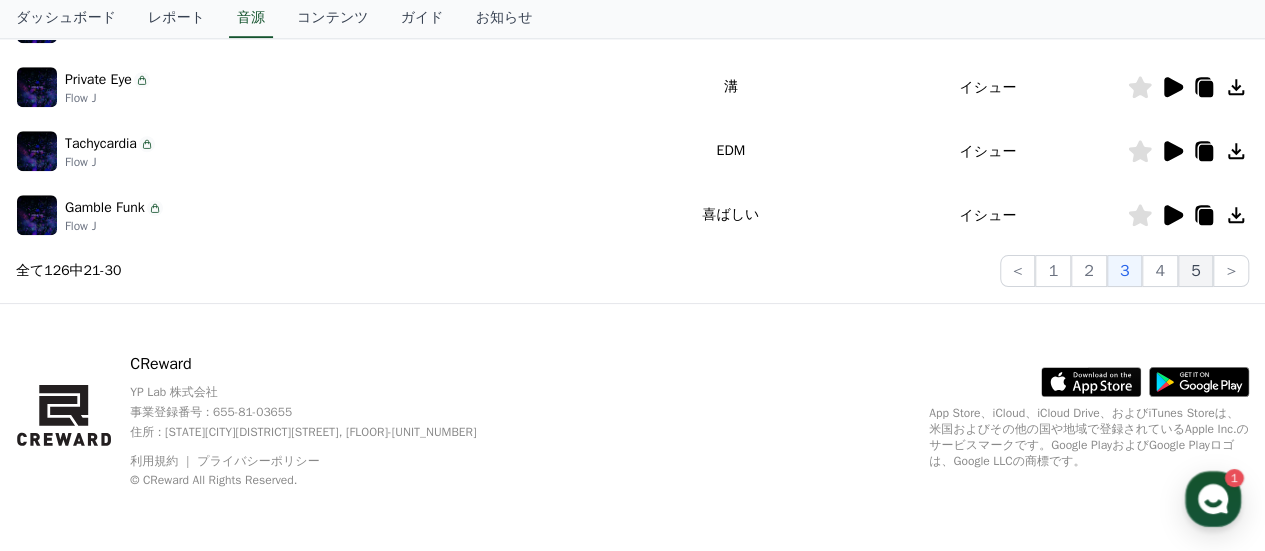 click on "5" at bounding box center (1196, 271) 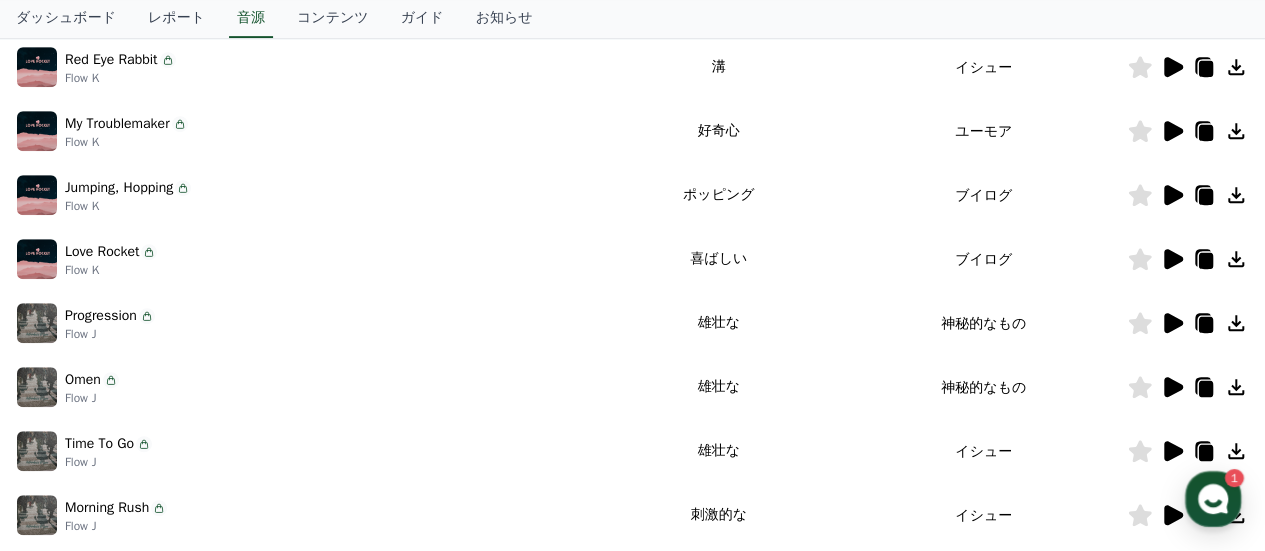 scroll, scrollTop: 802, scrollLeft: 0, axis: vertical 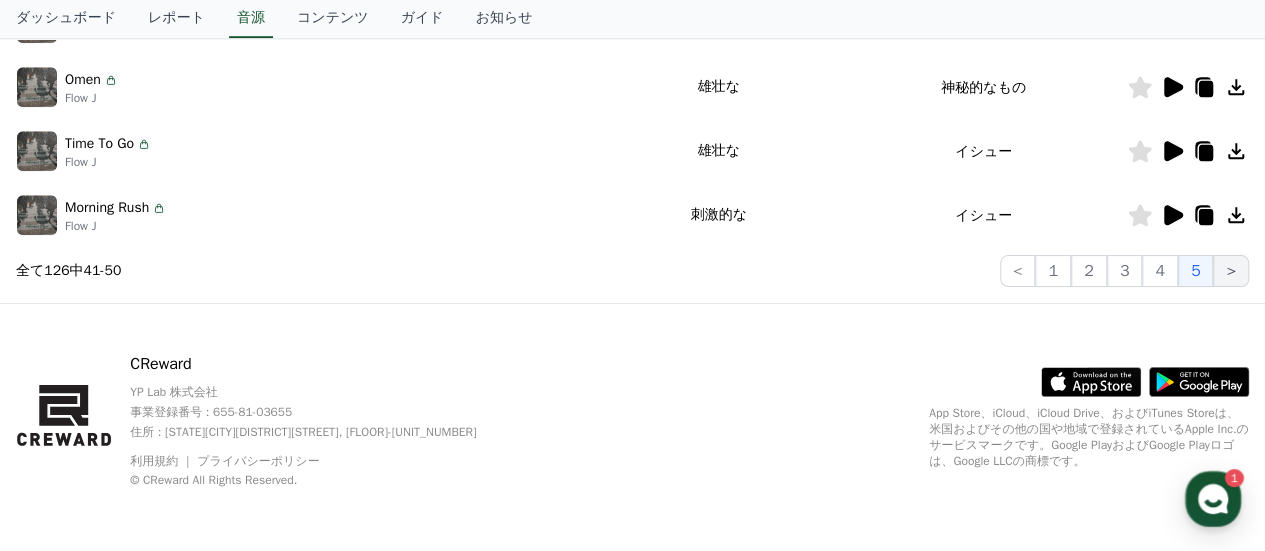 click on ">" at bounding box center [1231, 271] 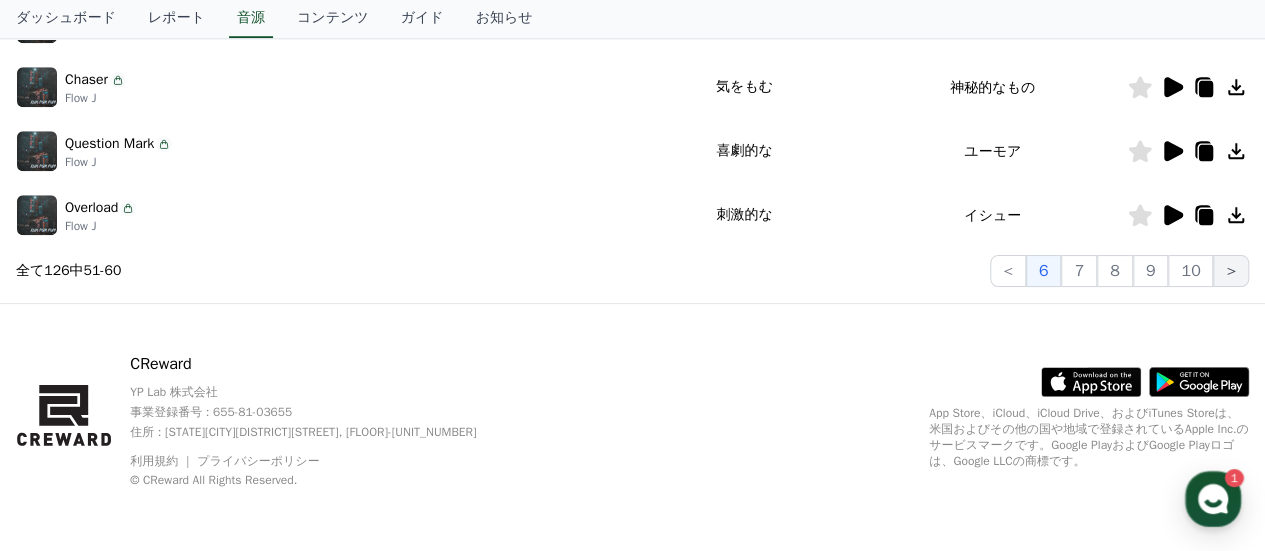 click on ">" at bounding box center [1231, 271] 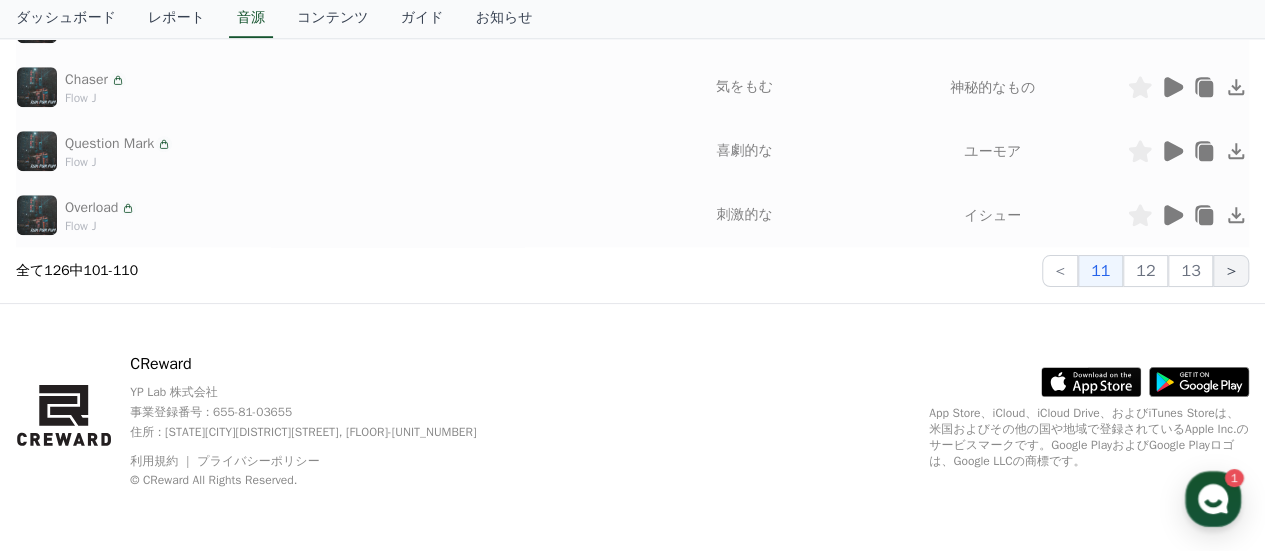 scroll, scrollTop: 0, scrollLeft: 0, axis: both 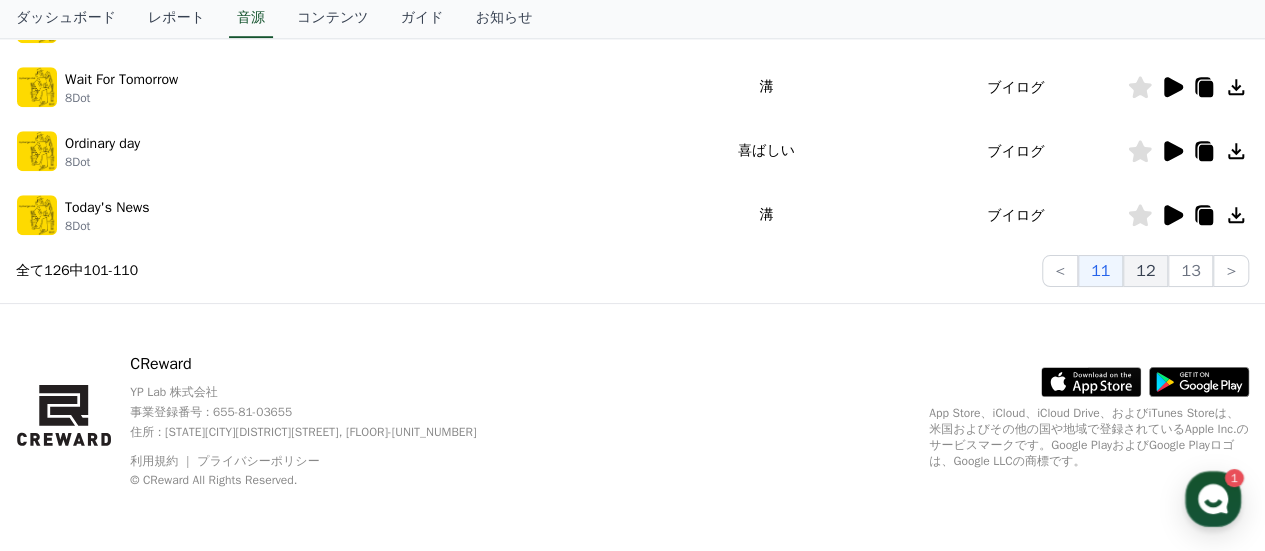 click on "12" at bounding box center [1145, 271] 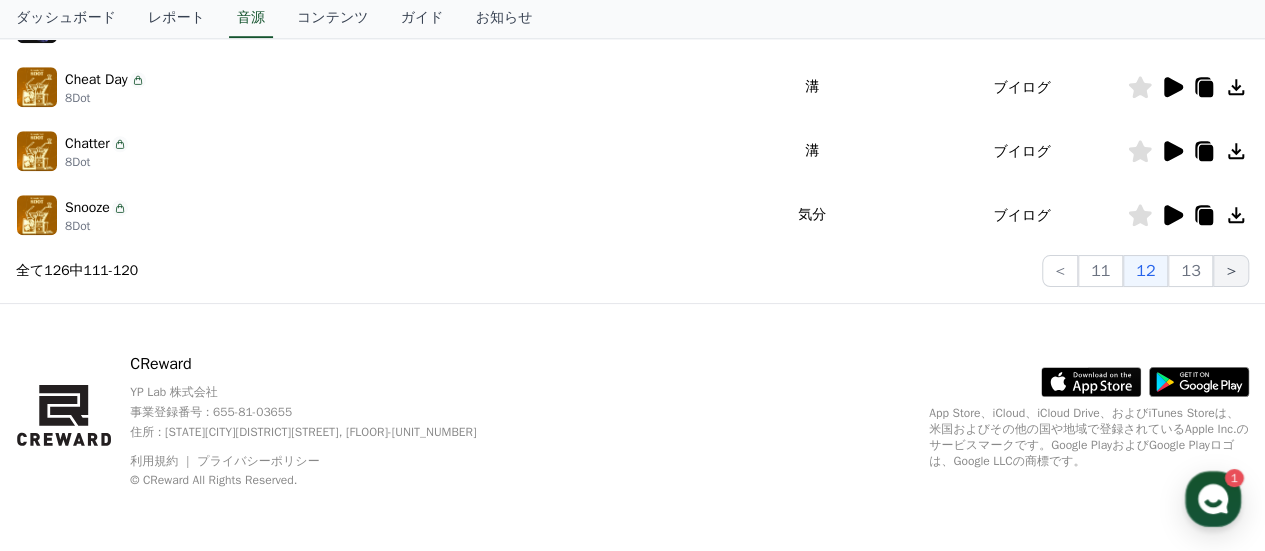 scroll, scrollTop: 0, scrollLeft: 0, axis: both 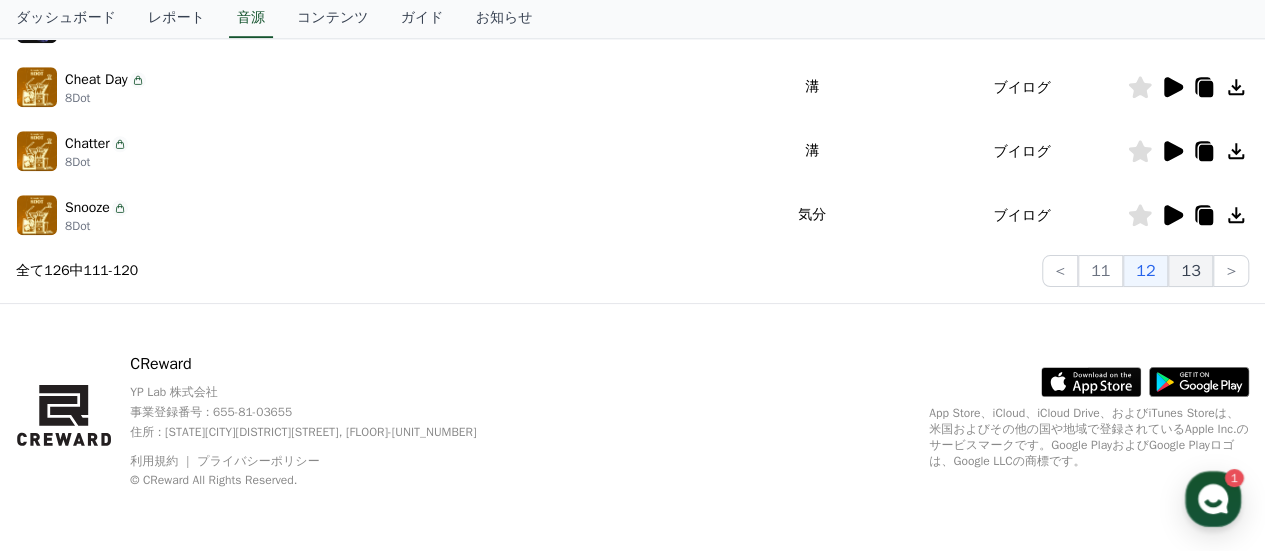 click on "13" at bounding box center (1190, 271) 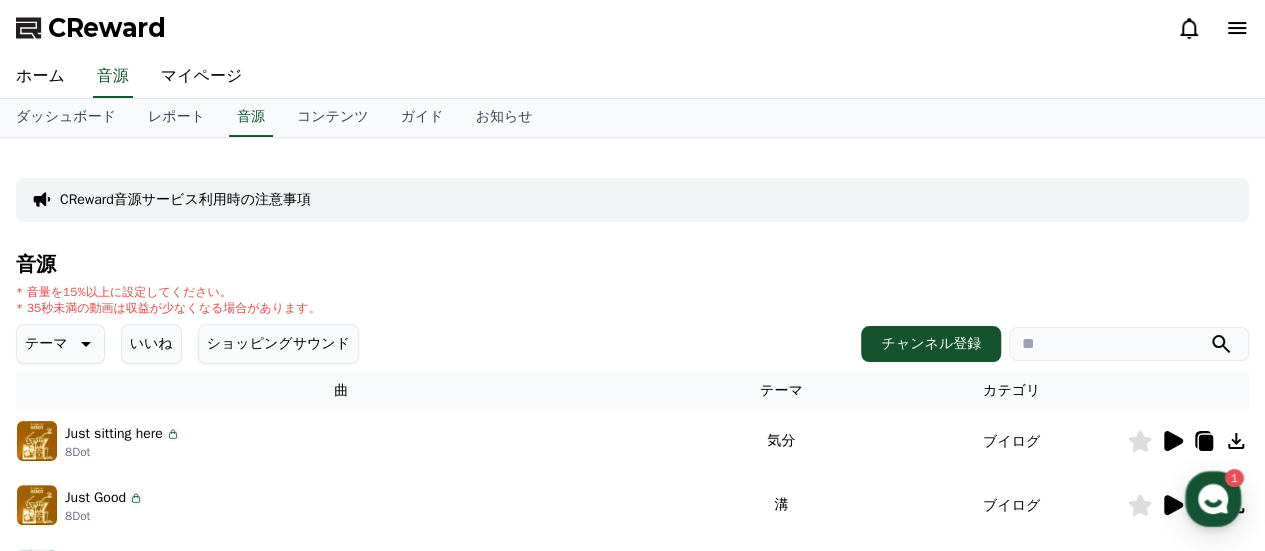 scroll, scrollTop: 0, scrollLeft: 0, axis: both 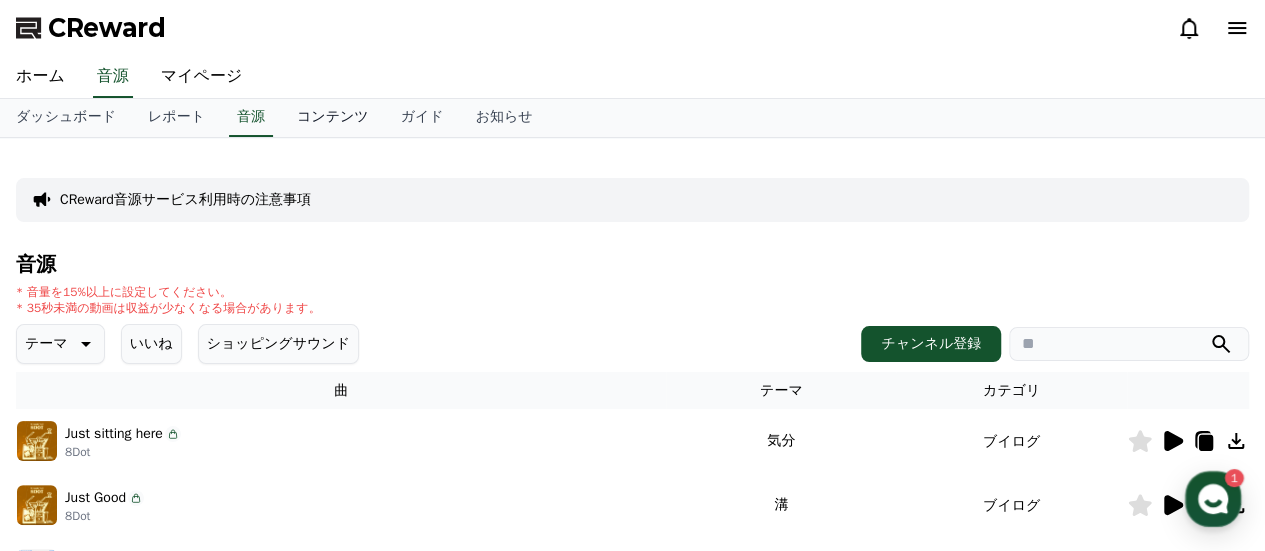 click on "コンテンツ" at bounding box center (333, 118) 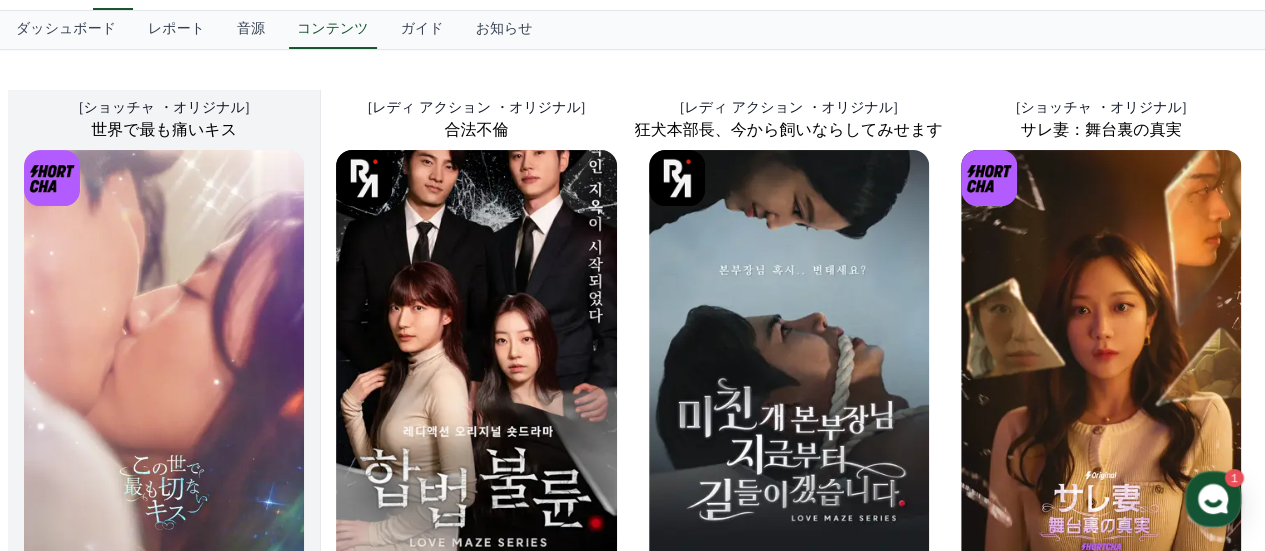 scroll, scrollTop: 87, scrollLeft: 0, axis: vertical 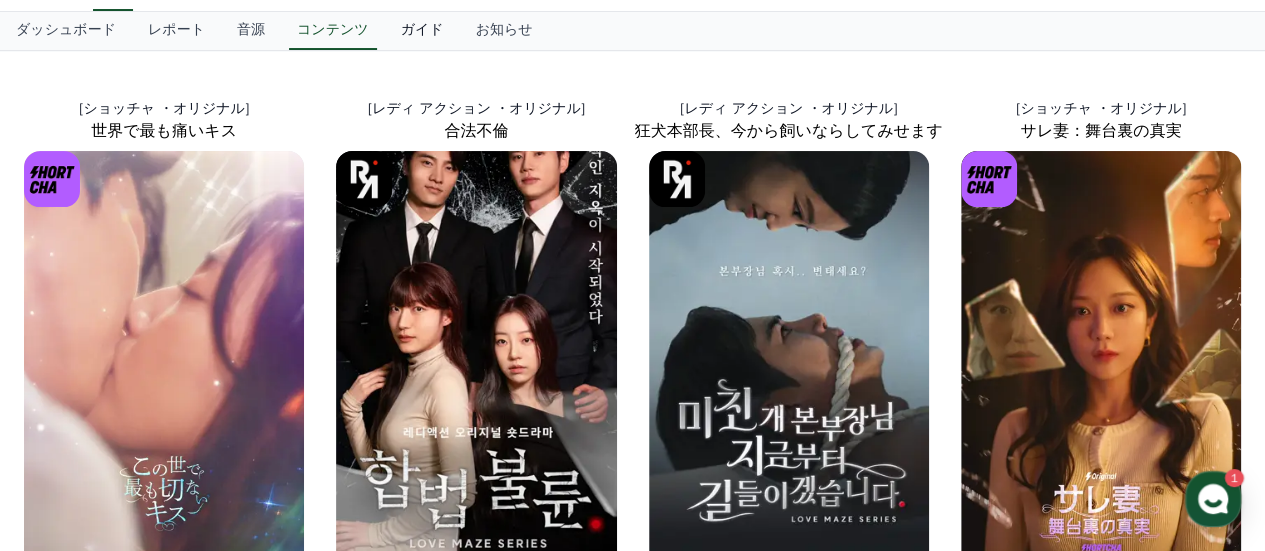 click on "ガイド" at bounding box center [422, 31] 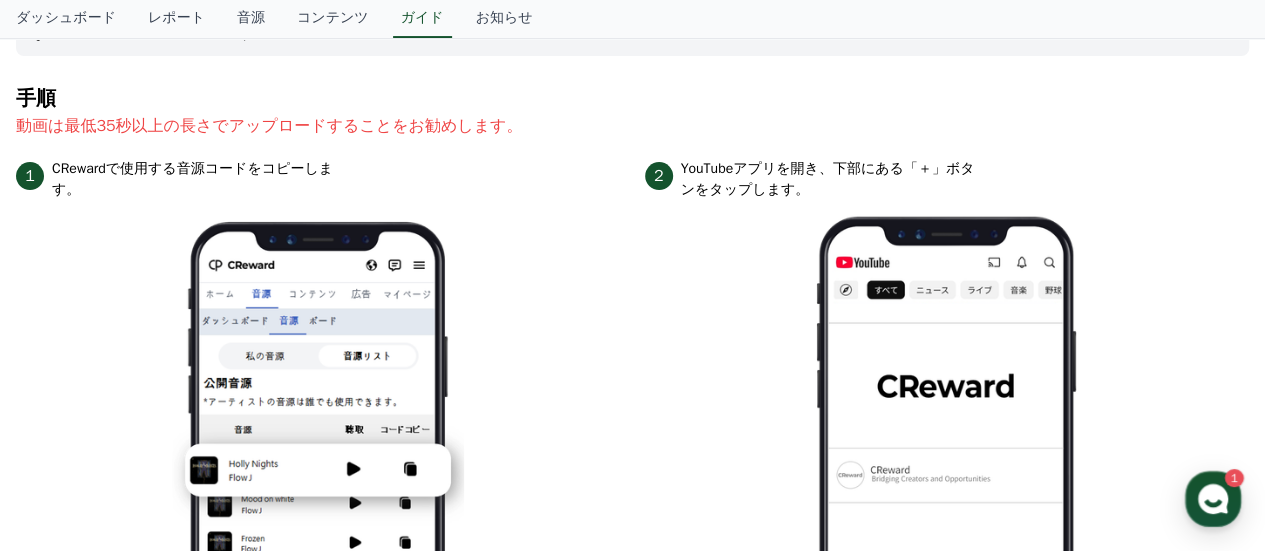 scroll, scrollTop: 200, scrollLeft: 0, axis: vertical 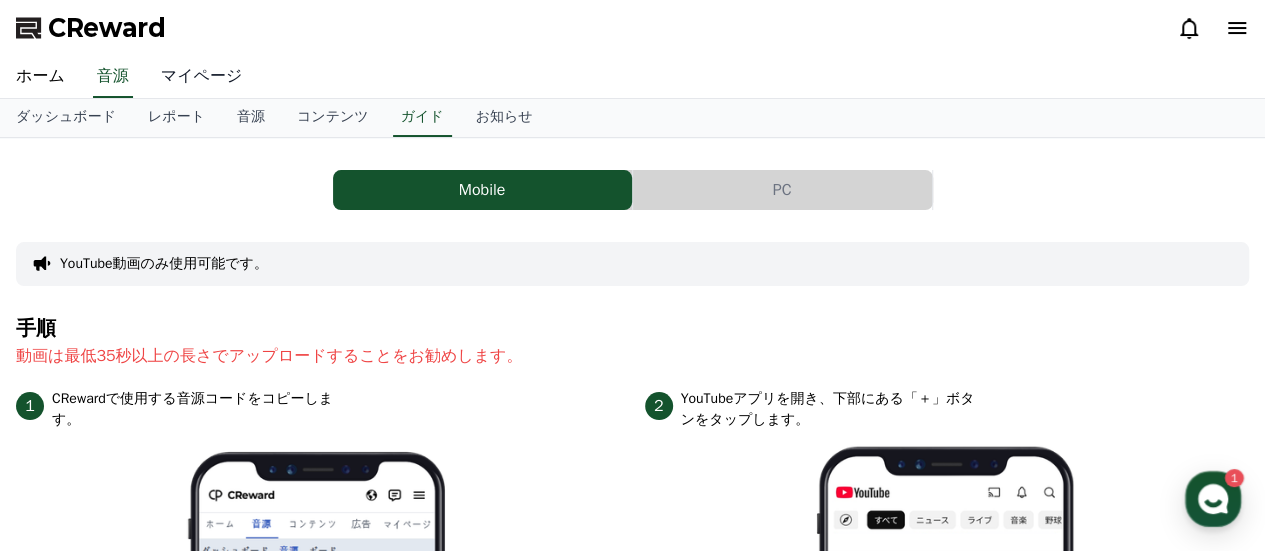 click on "マイページ" at bounding box center [202, 77] 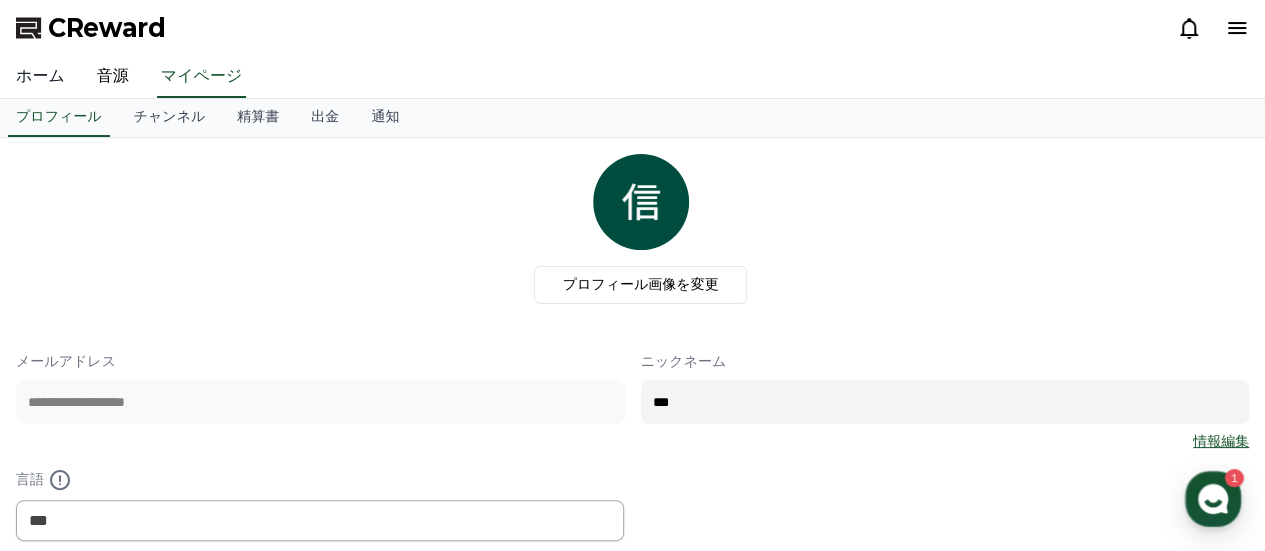 scroll, scrollTop: 0, scrollLeft: 0, axis: both 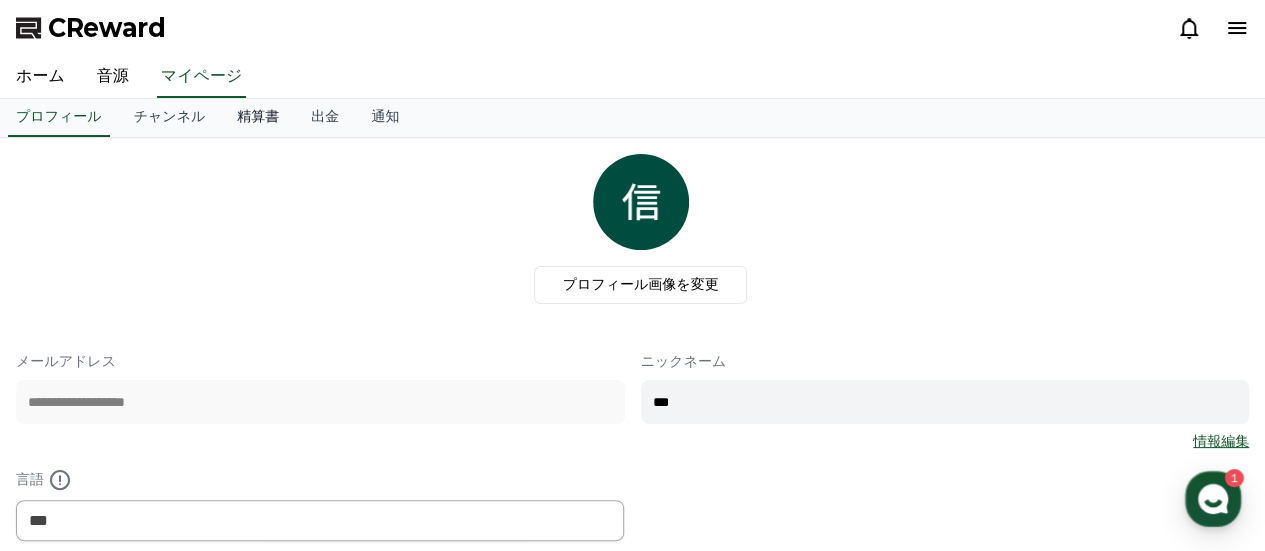 click on "精算書" at bounding box center [258, 118] 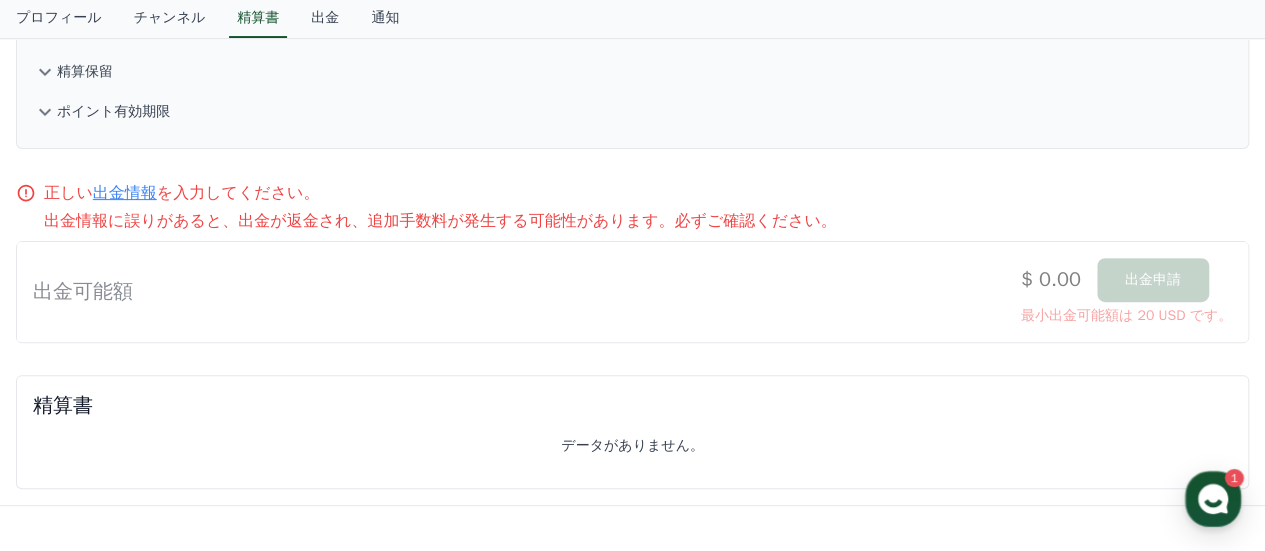 scroll, scrollTop: 226, scrollLeft: 0, axis: vertical 